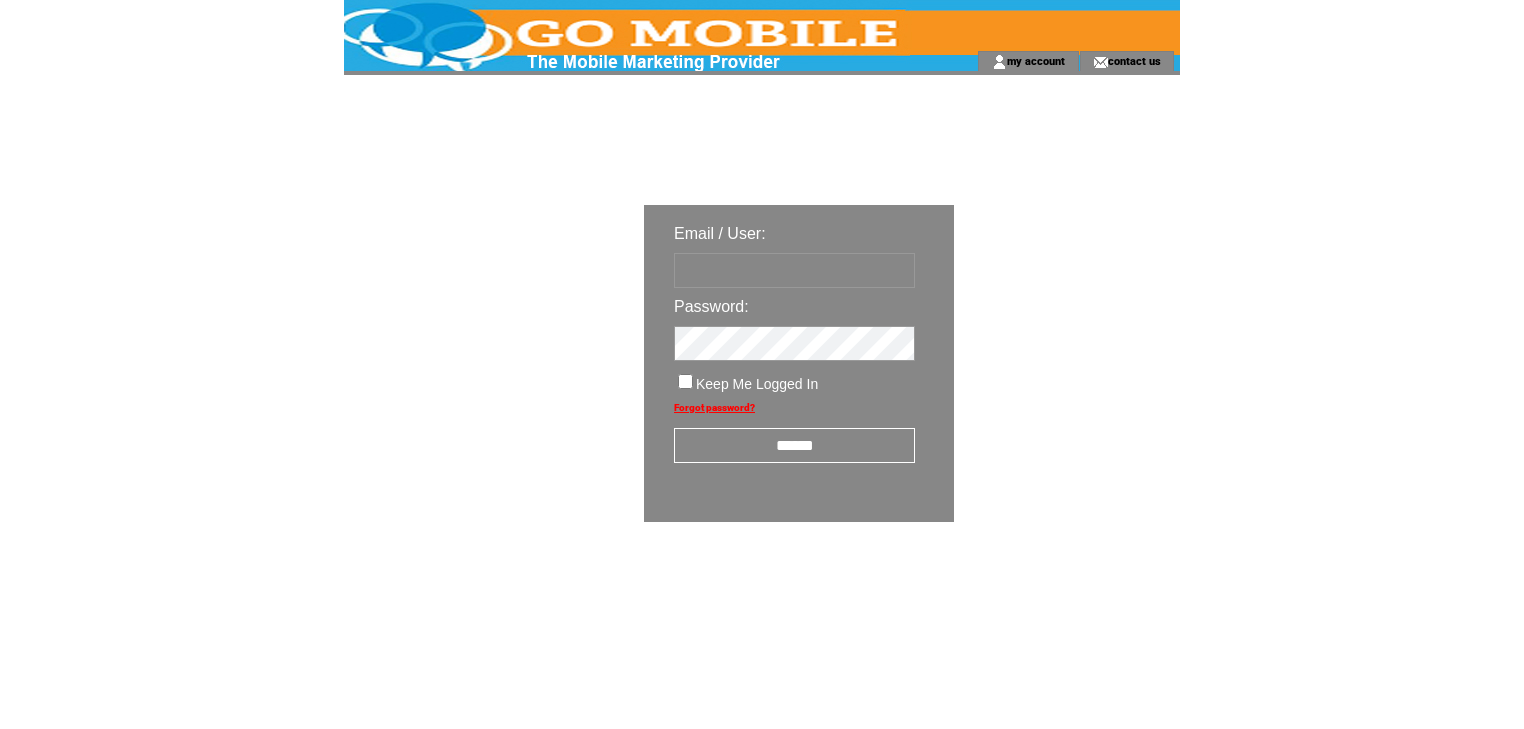 scroll, scrollTop: 0, scrollLeft: 0, axis: both 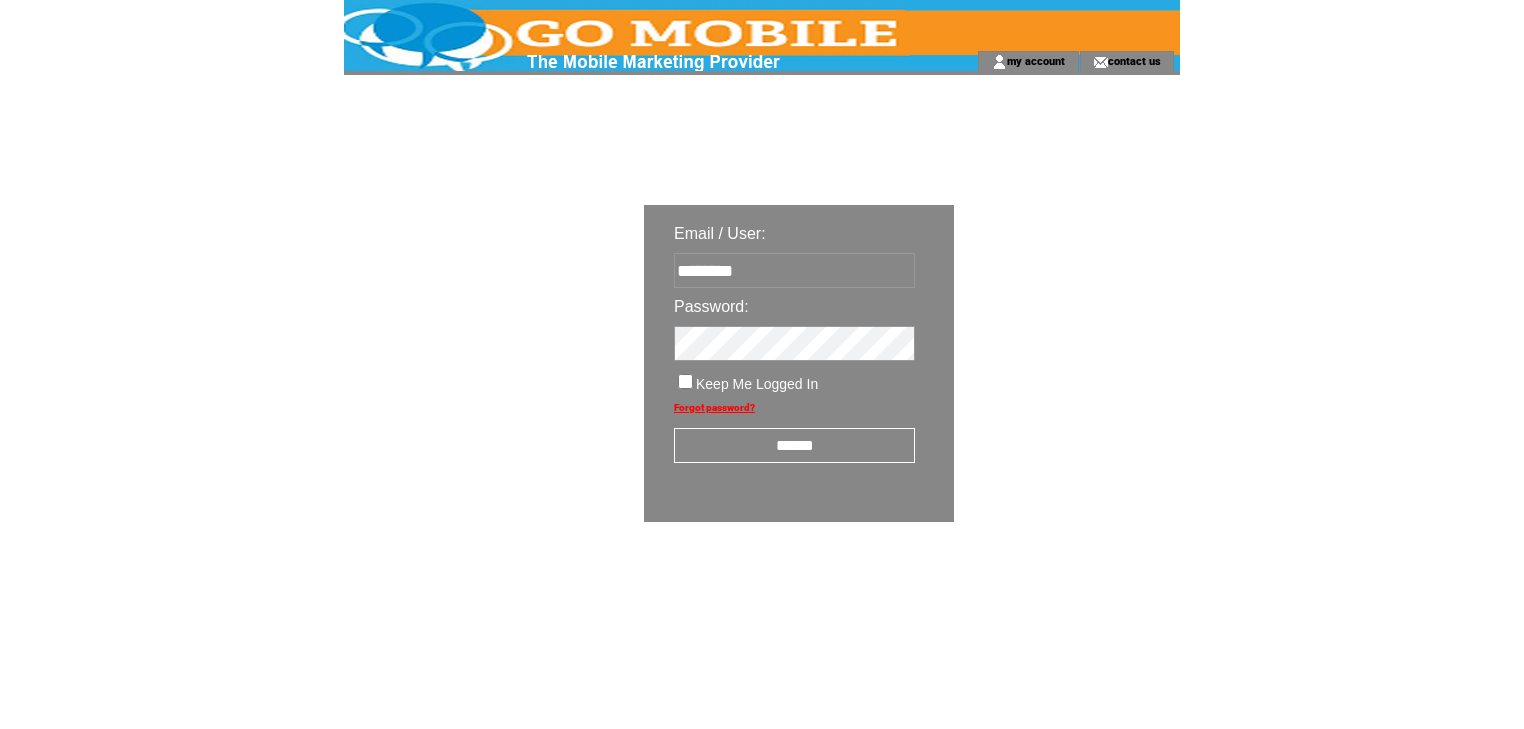 drag, startPoint x: 800, startPoint y: 459, endPoint x: 784, endPoint y: 448, distance: 19.416489 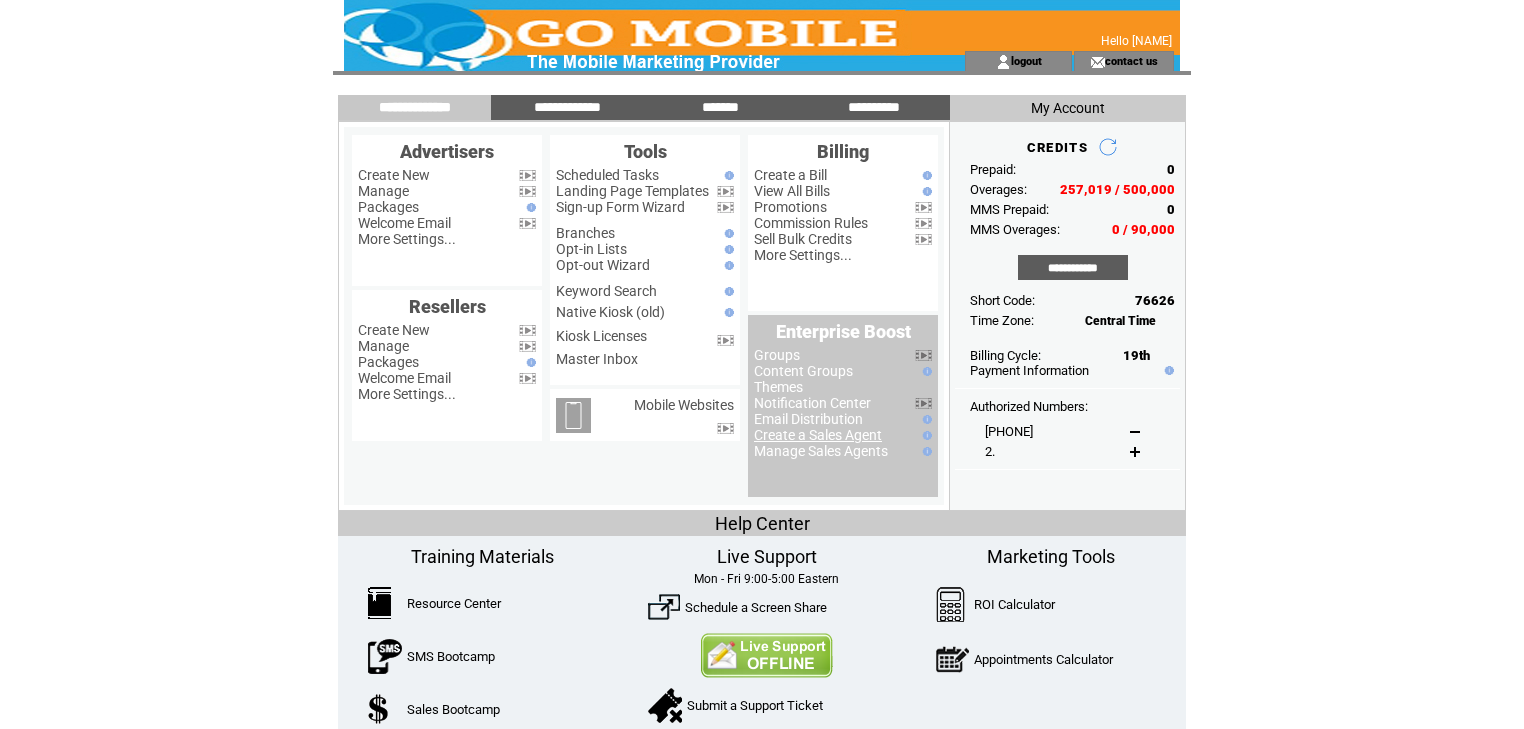 scroll, scrollTop: 0, scrollLeft: 0, axis: both 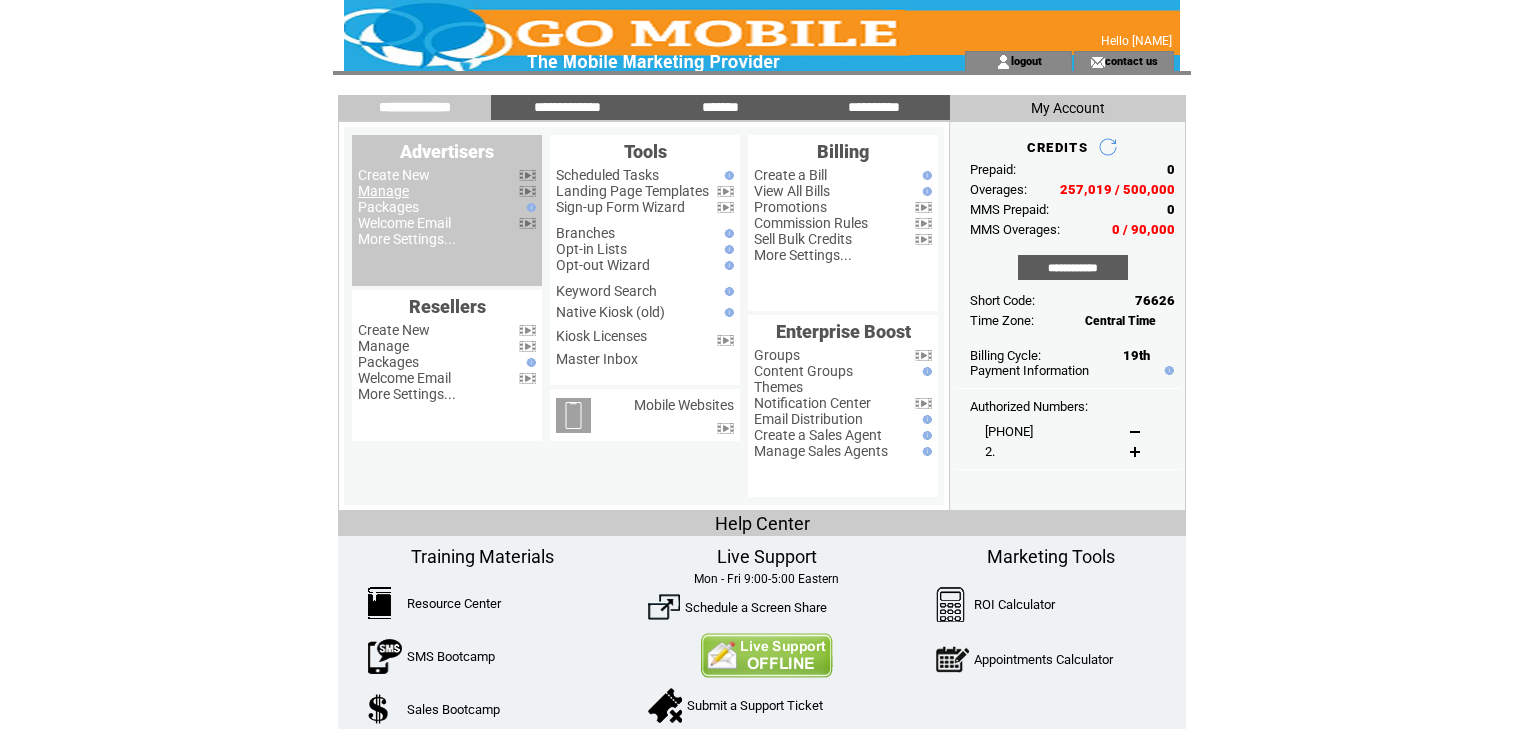 click on "Manage" at bounding box center (383, 191) 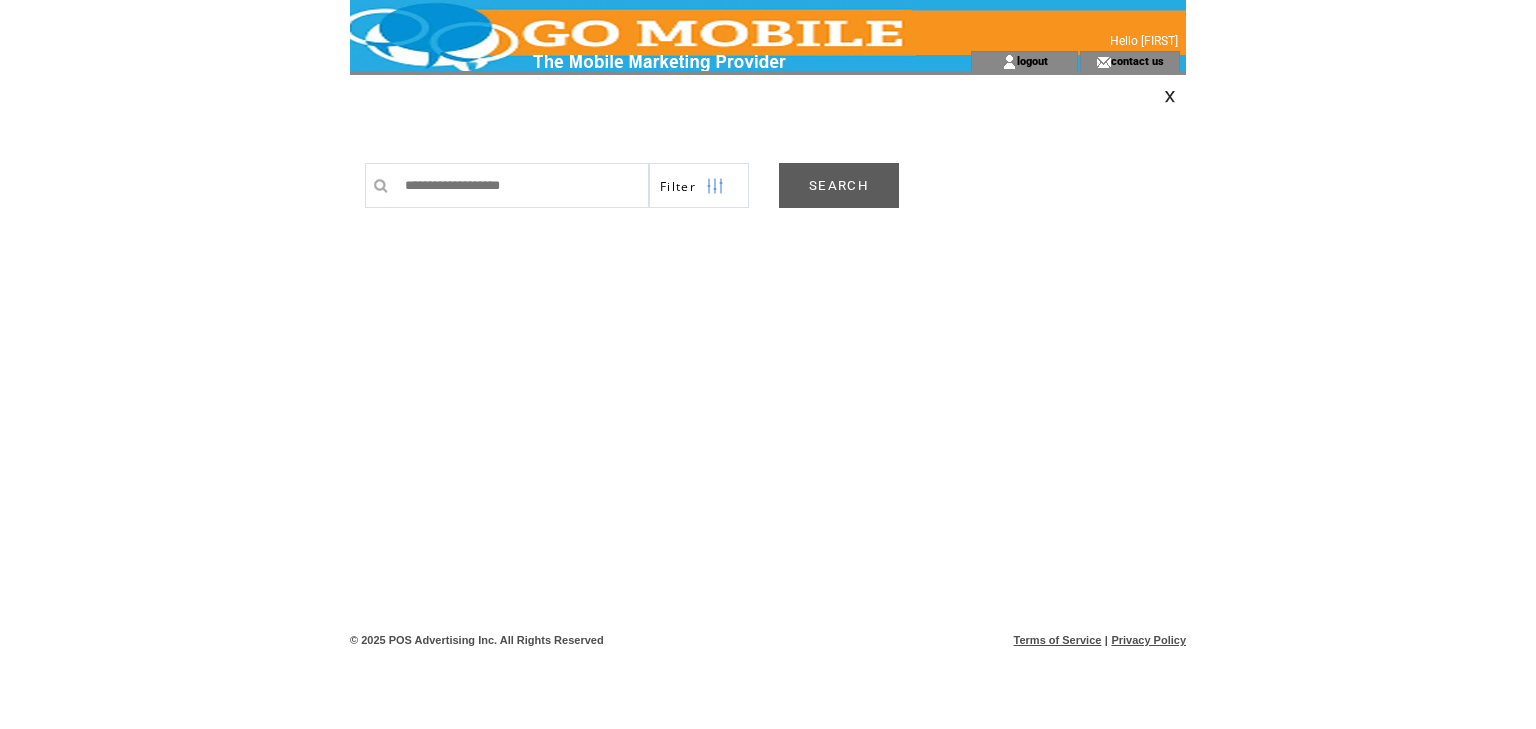 scroll, scrollTop: 0, scrollLeft: 0, axis: both 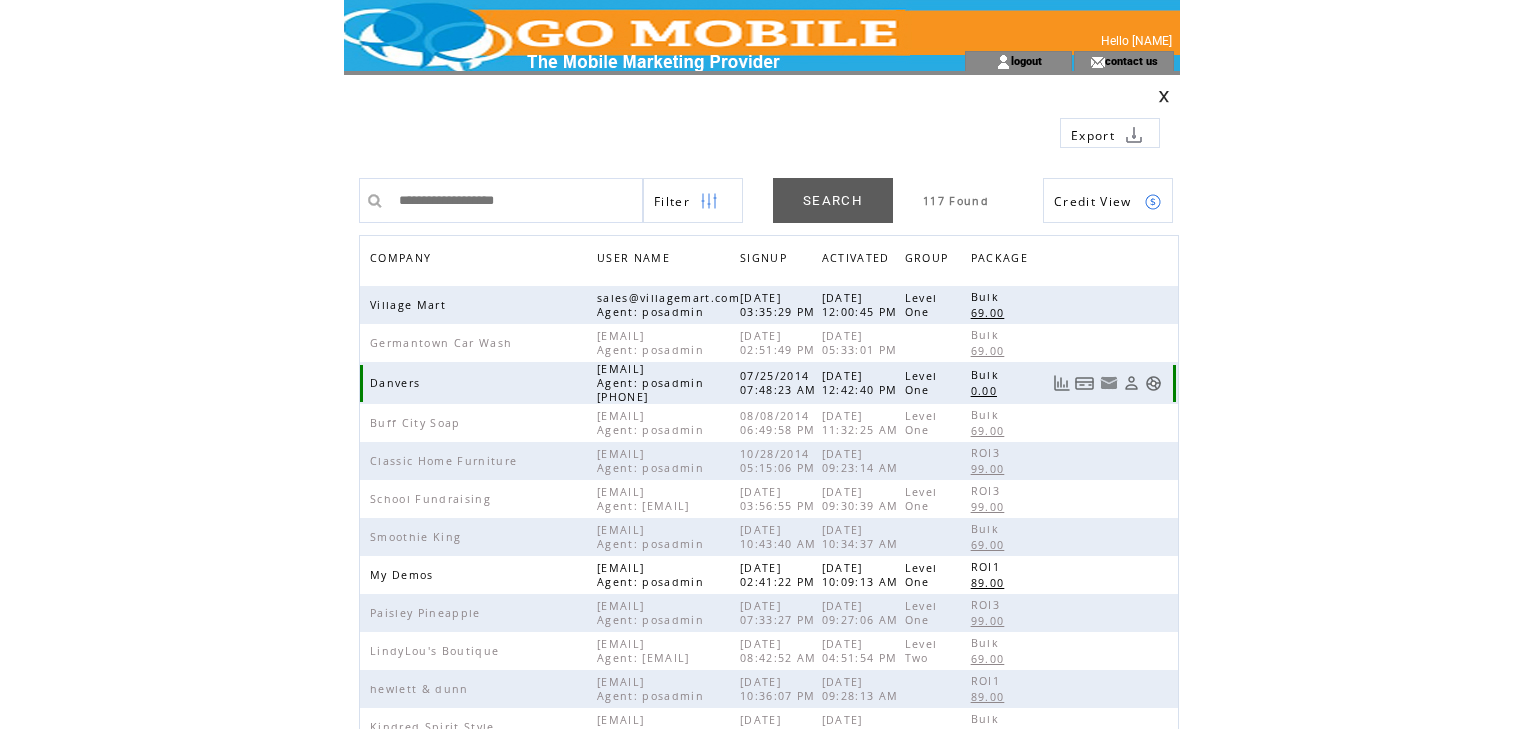 click at bounding box center [1108, 383] 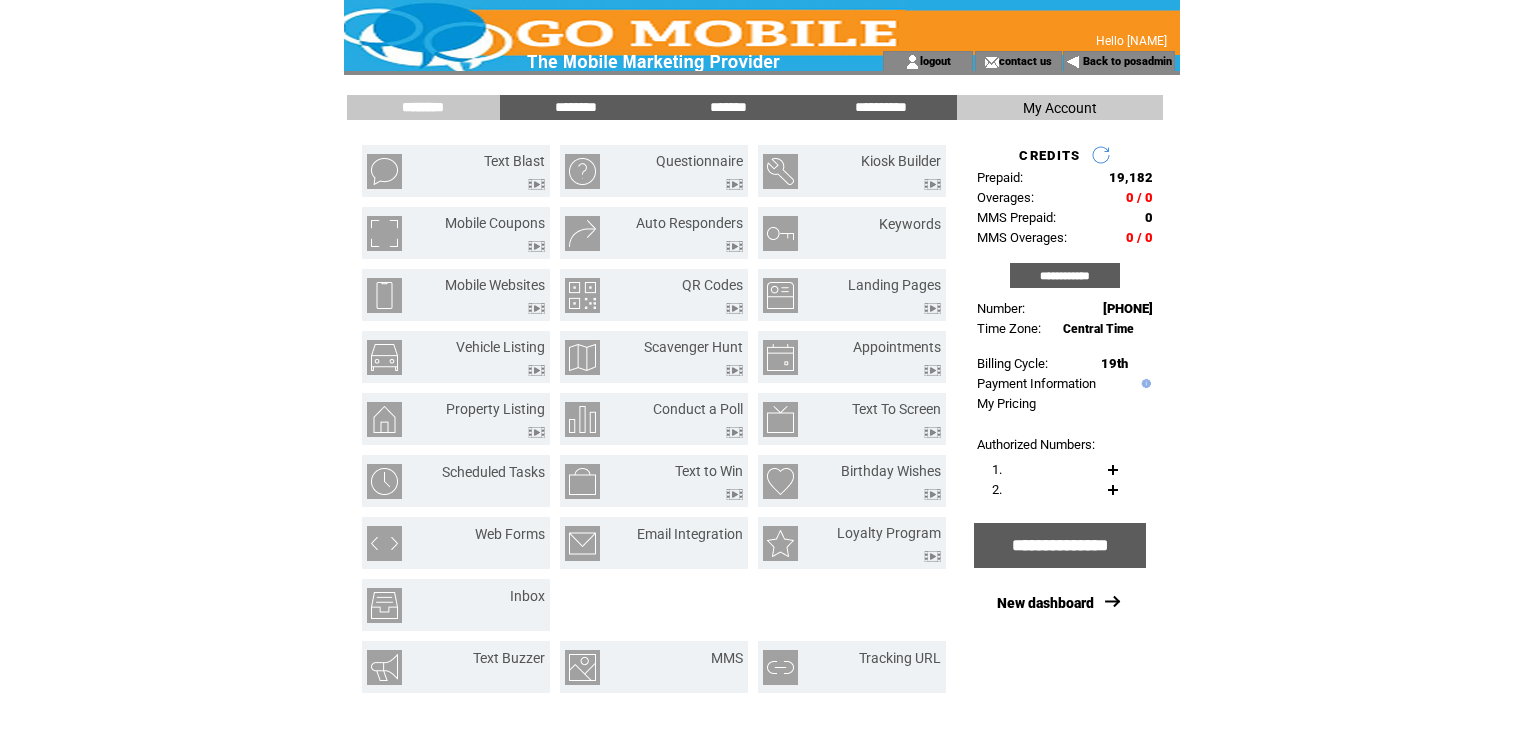 scroll, scrollTop: 0, scrollLeft: 0, axis: both 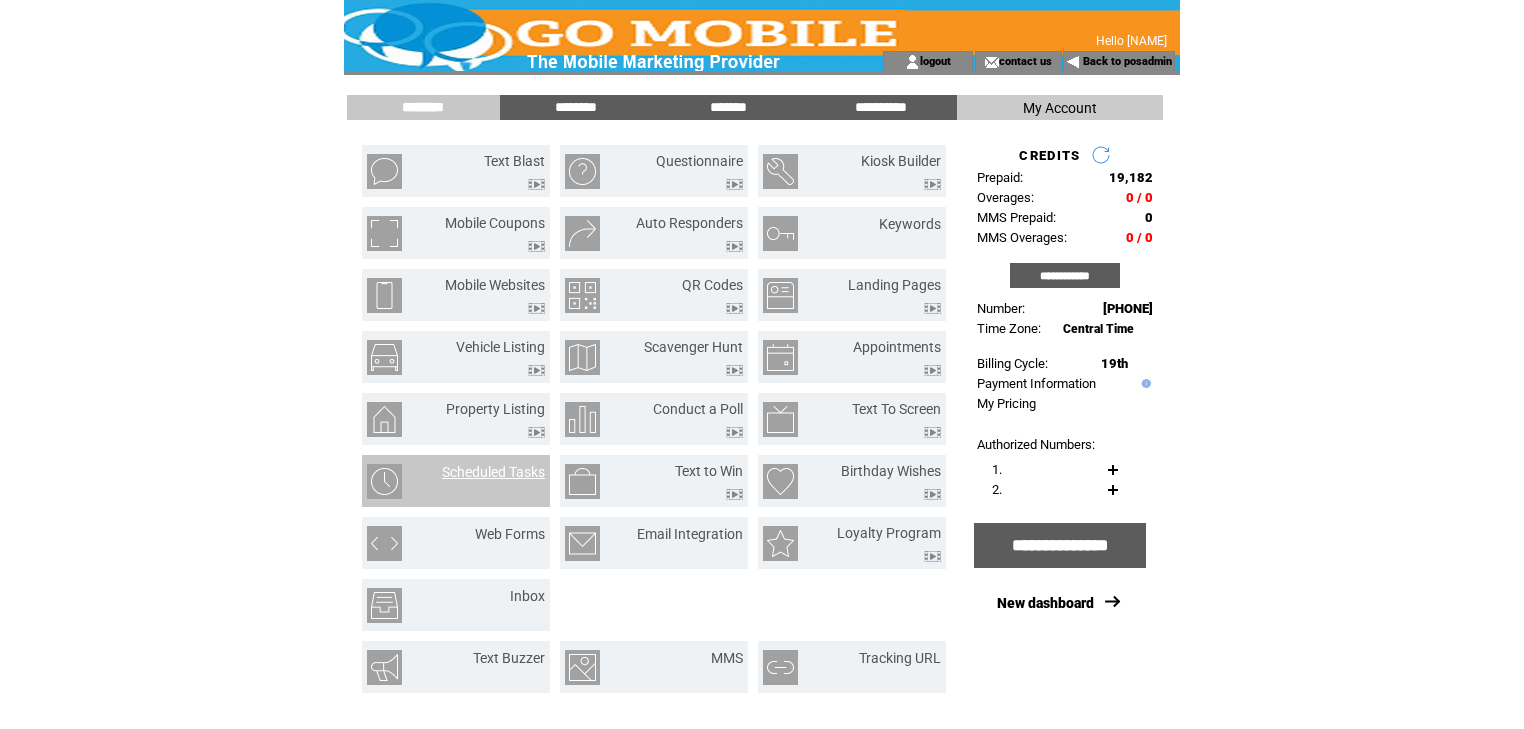click on "Scheduled Tasks" at bounding box center [493, 472] 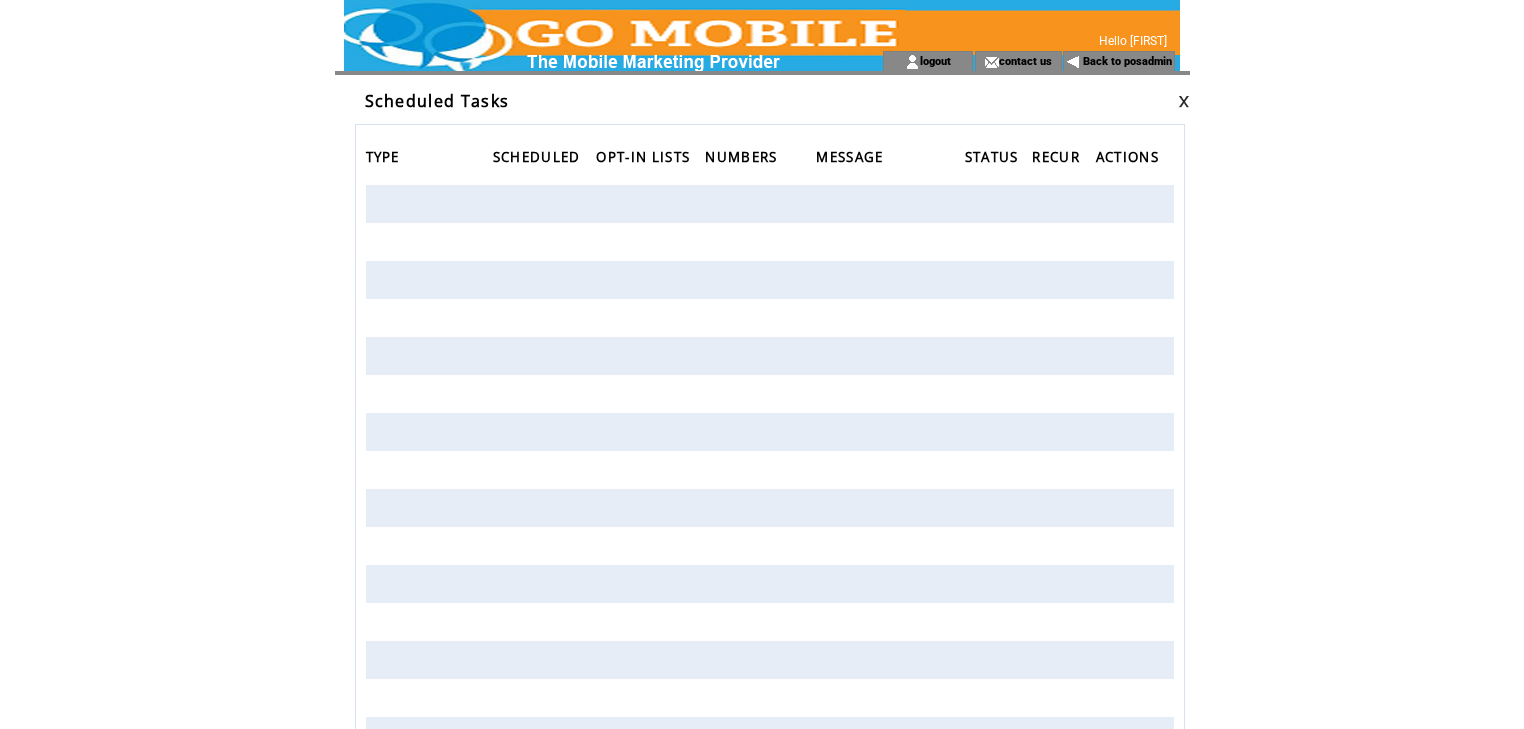 scroll, scrollTop: 0, scrollLeft: 0, axis: both 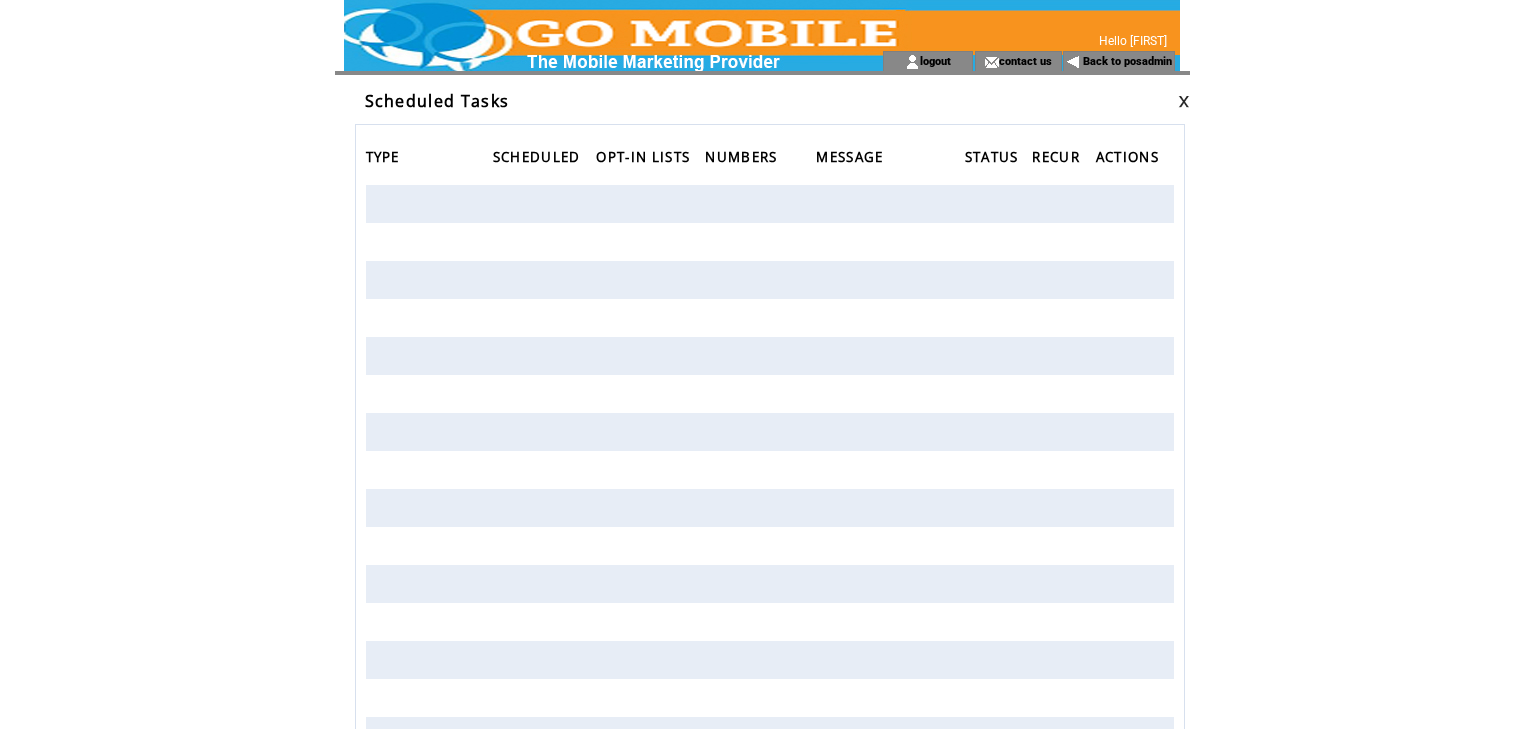 click at bounding box center [1184, 101] 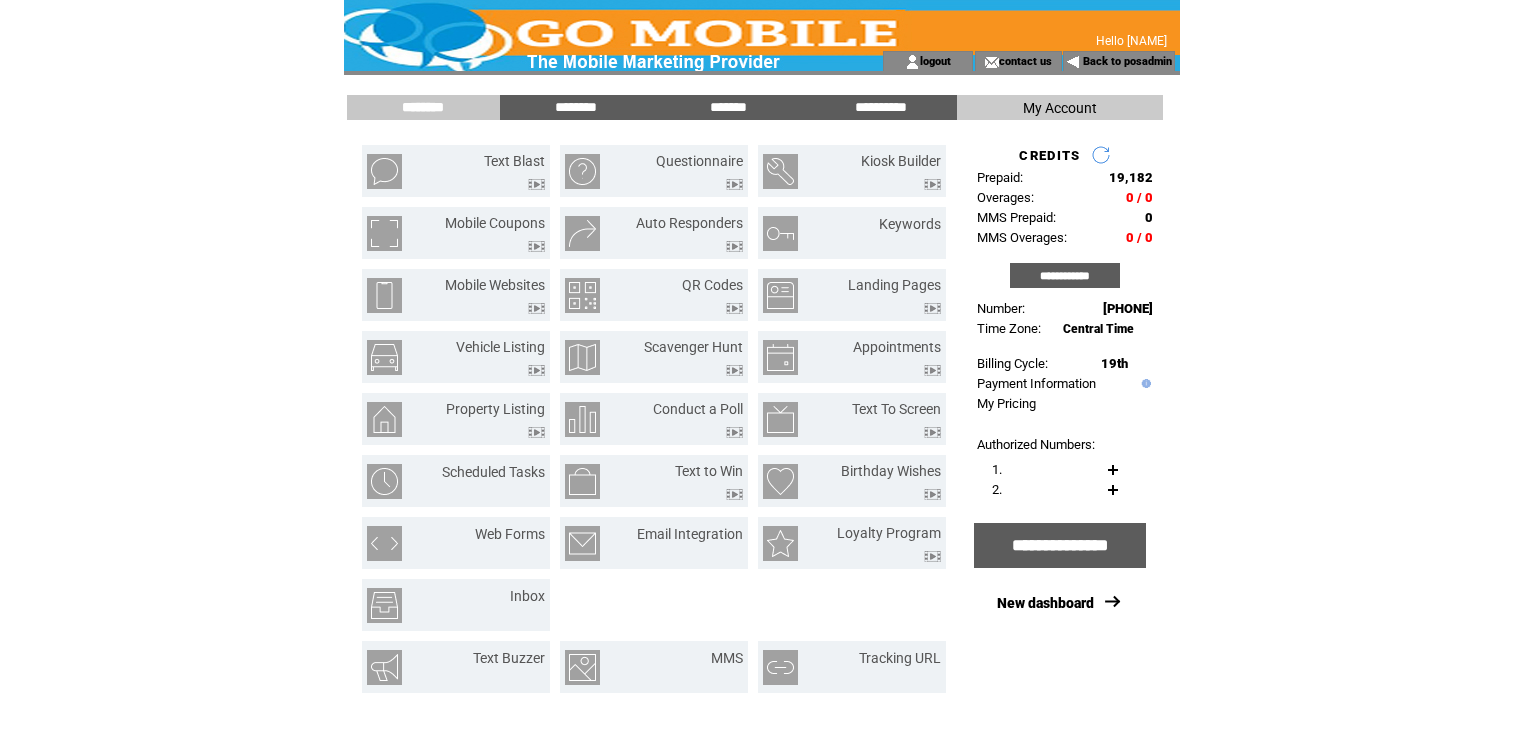 scroll, scrollTop: 0, scrollLeft: 0, axis: both 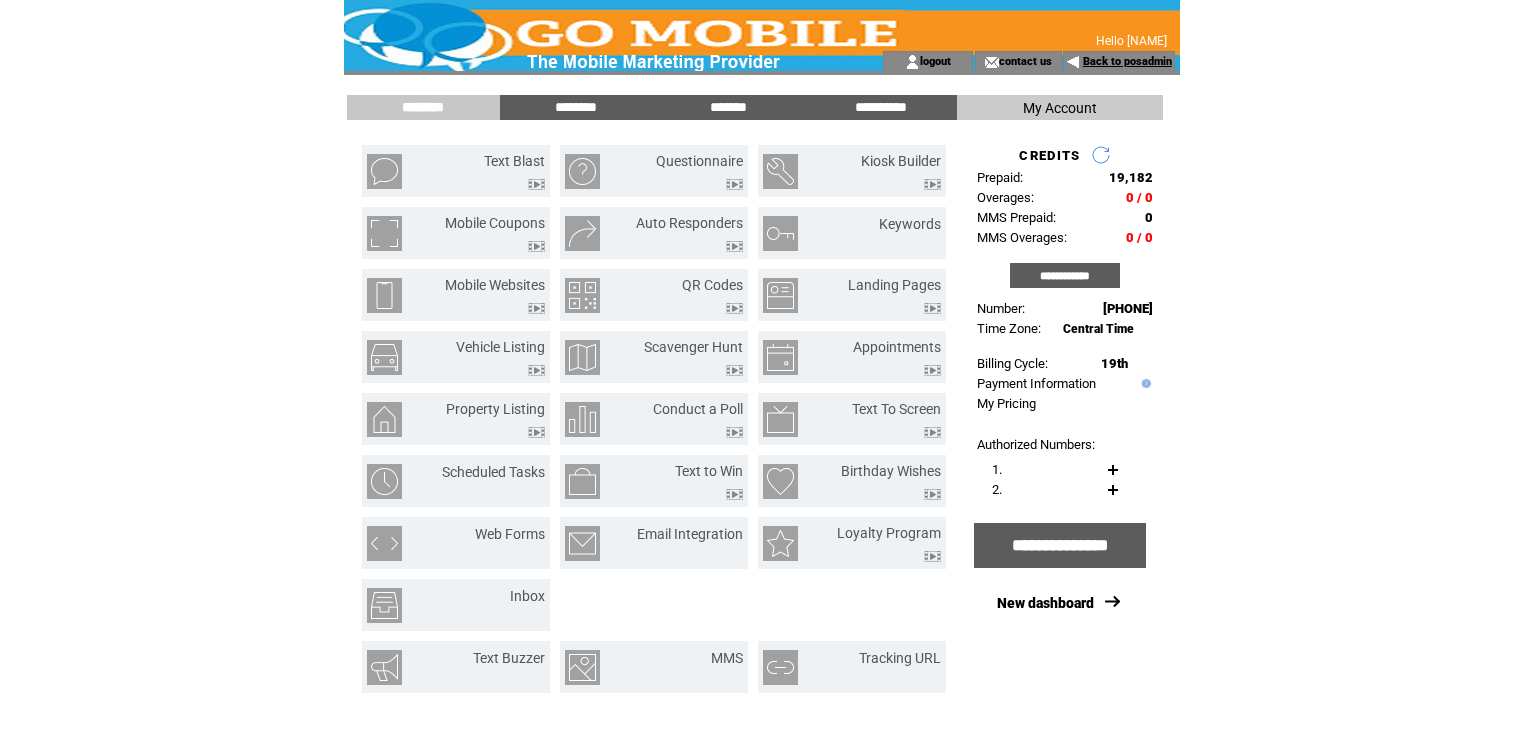 click on "Back to posadmin" at bounding box center (1127, 61) 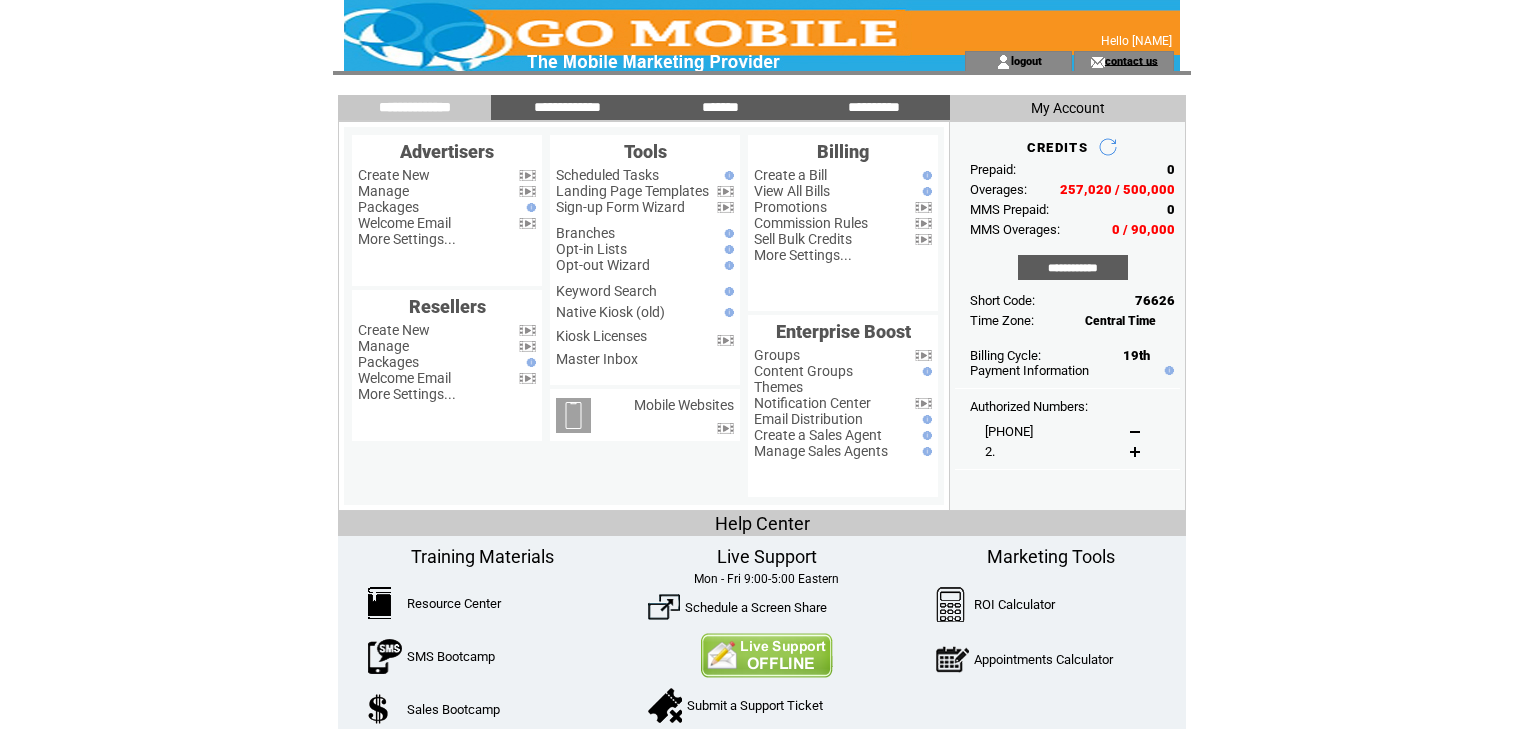 scroll, scrollTop: 0, scrollLeft: 0, axis: both 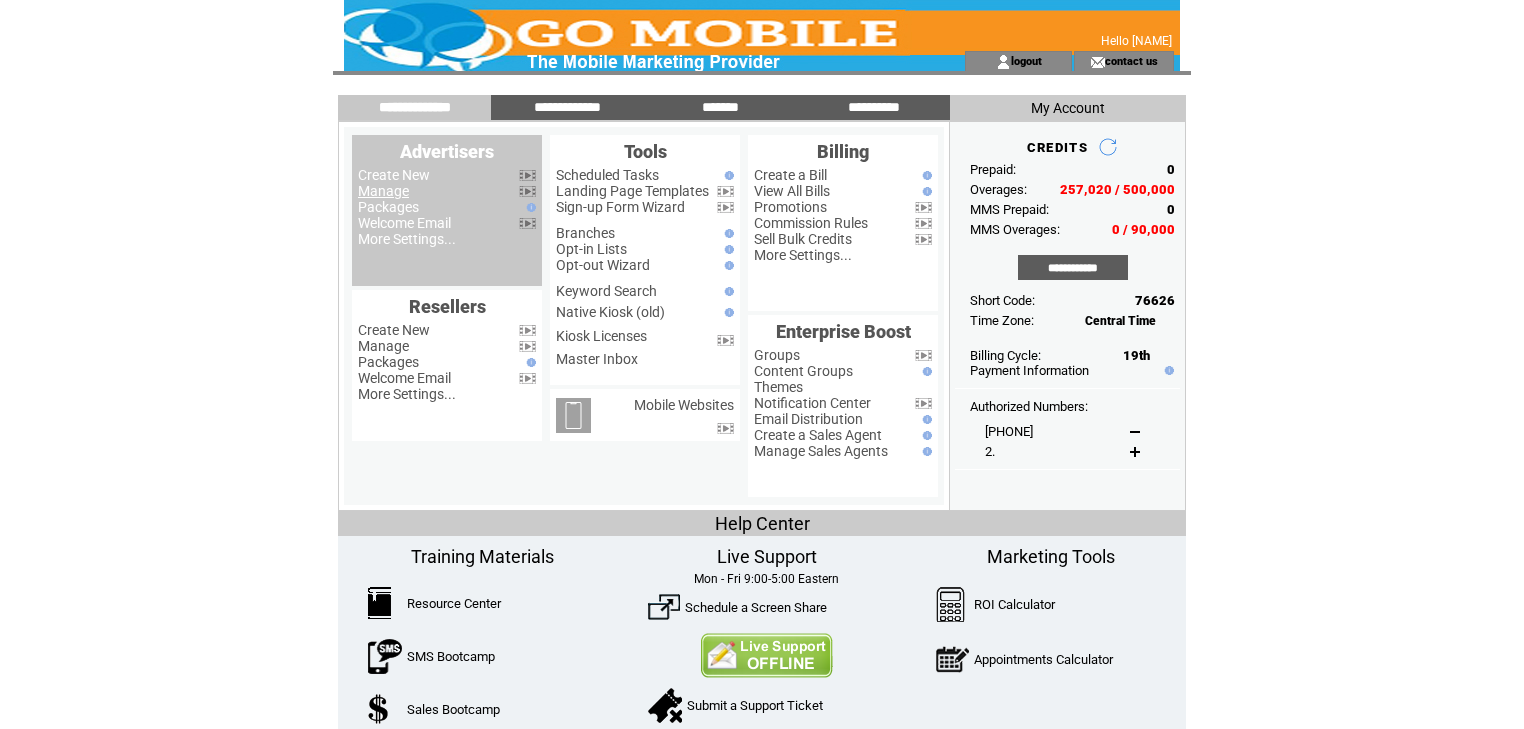 click on "Manage" at bounding box center (383, 191) 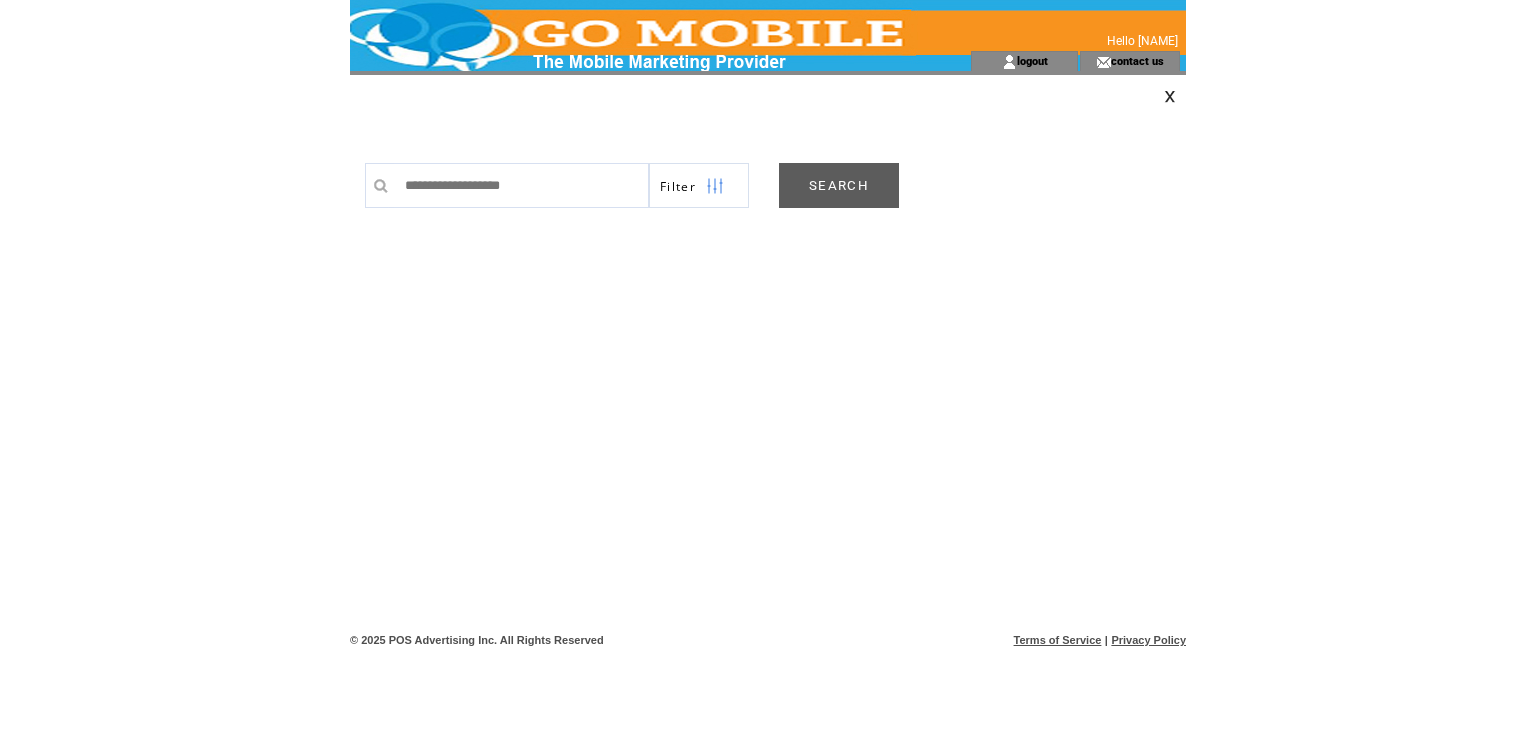 scroll, scrollTop: 0, scrollLeft: 0, axis: both 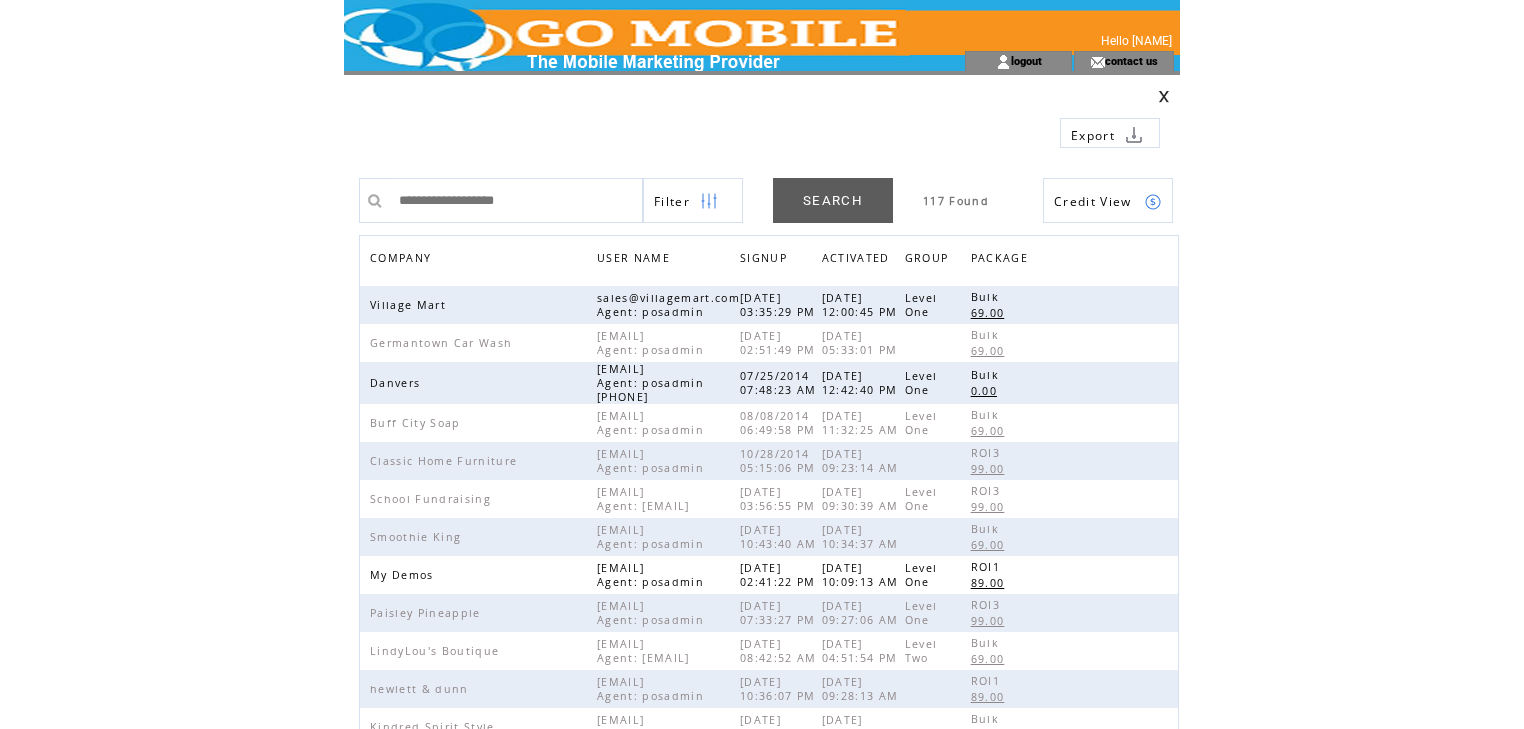 click on "COMPANY" at bounding box center [403, 260] 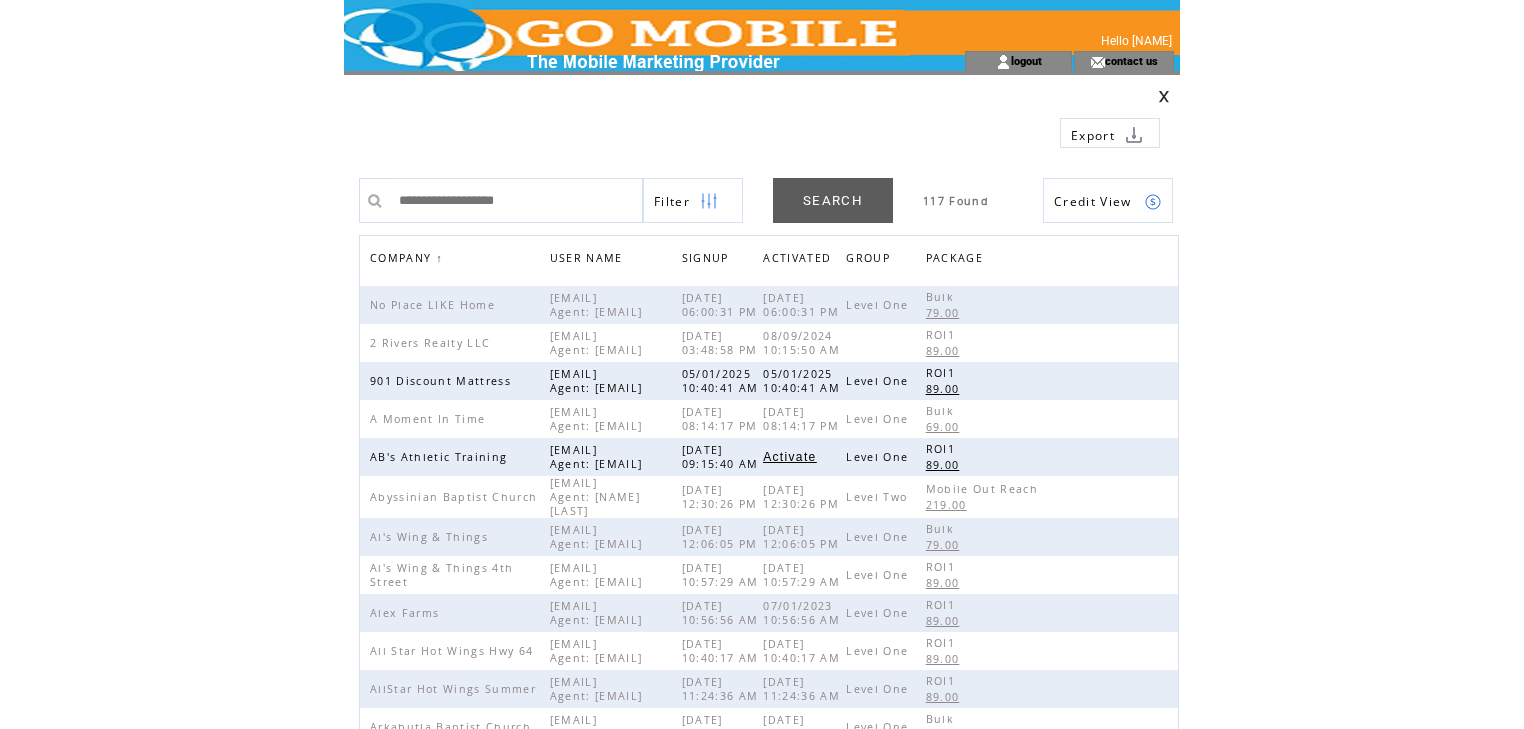 scroll, scrollTop: 0, scrollLeft: 0, axis: both 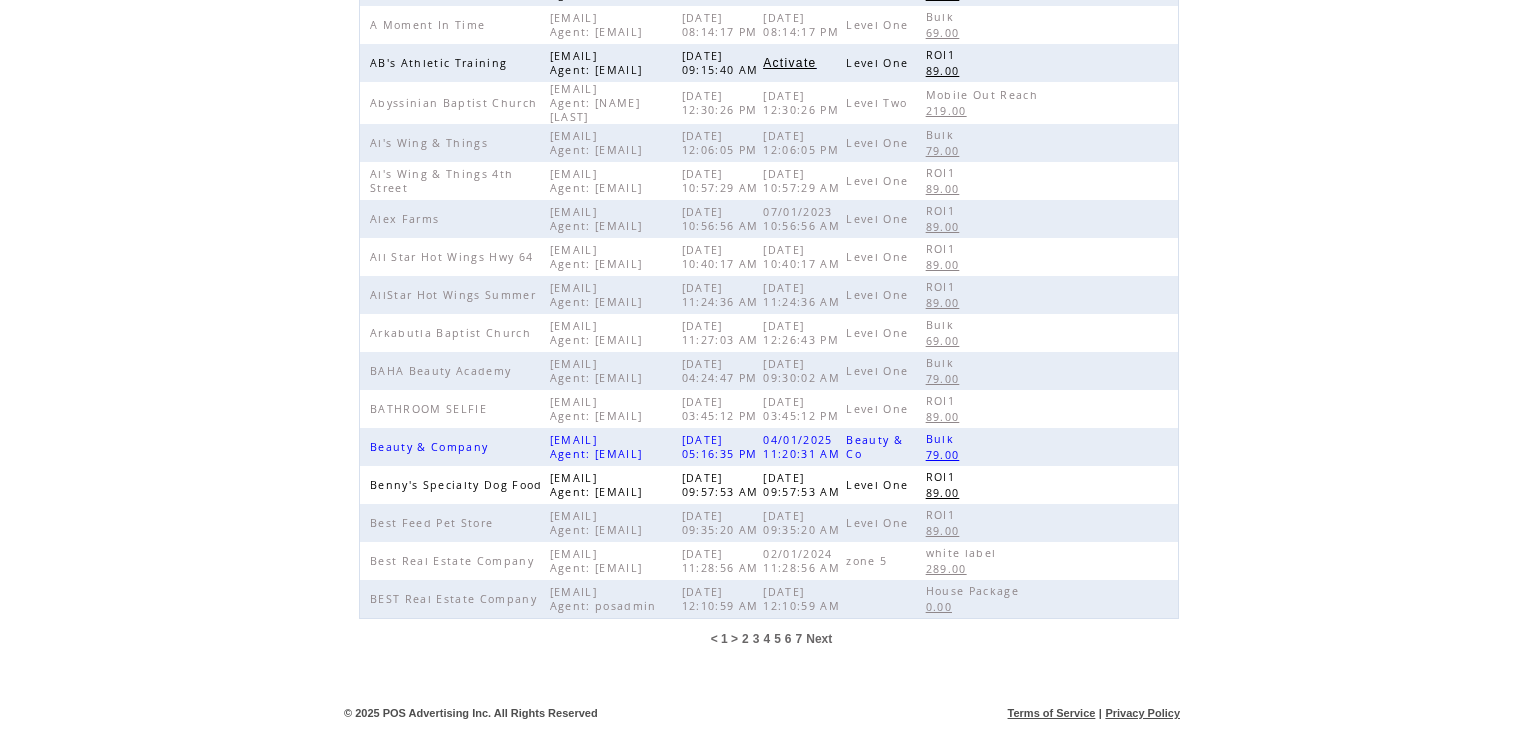 click on "5" at bounding box center [777, 639] 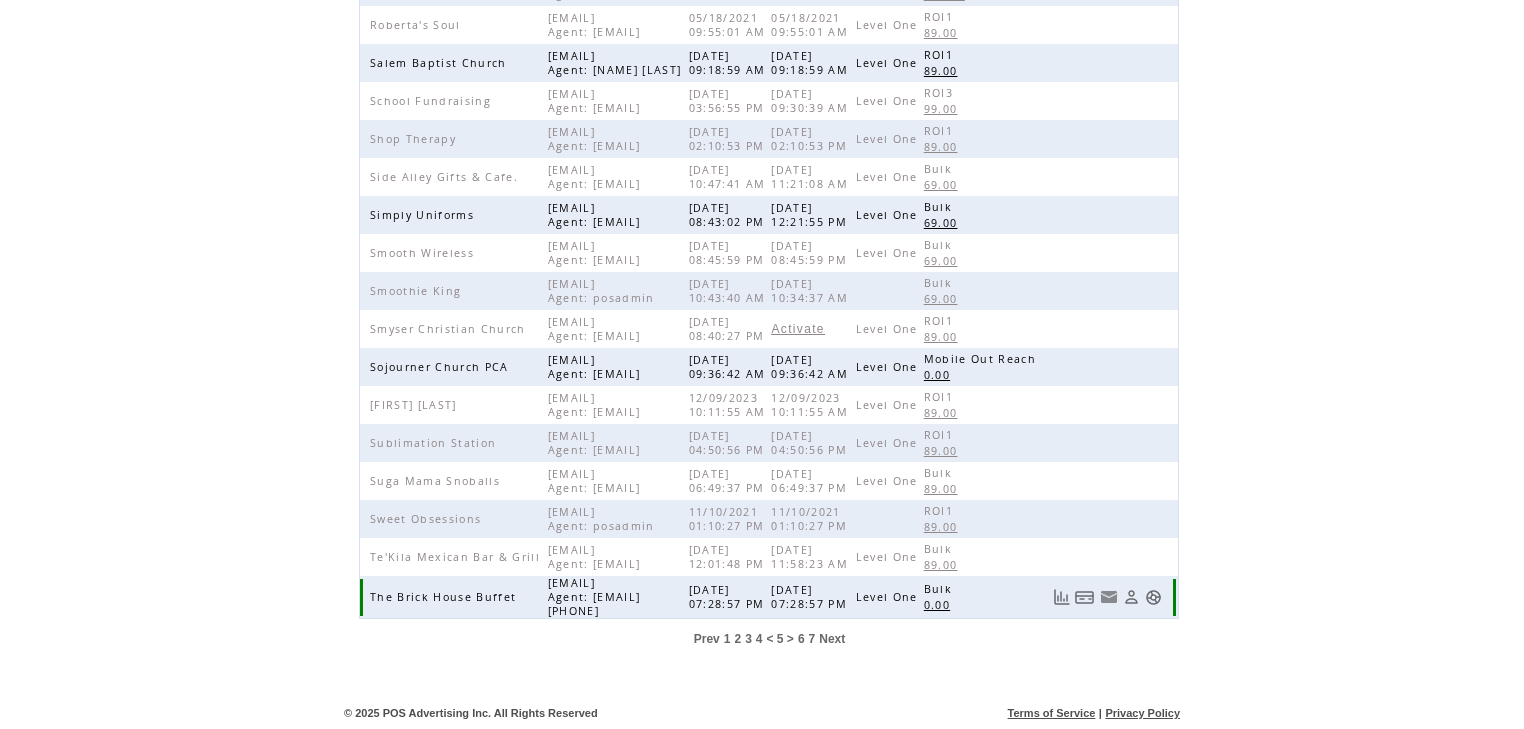 click at bounding box center (1153, 597) 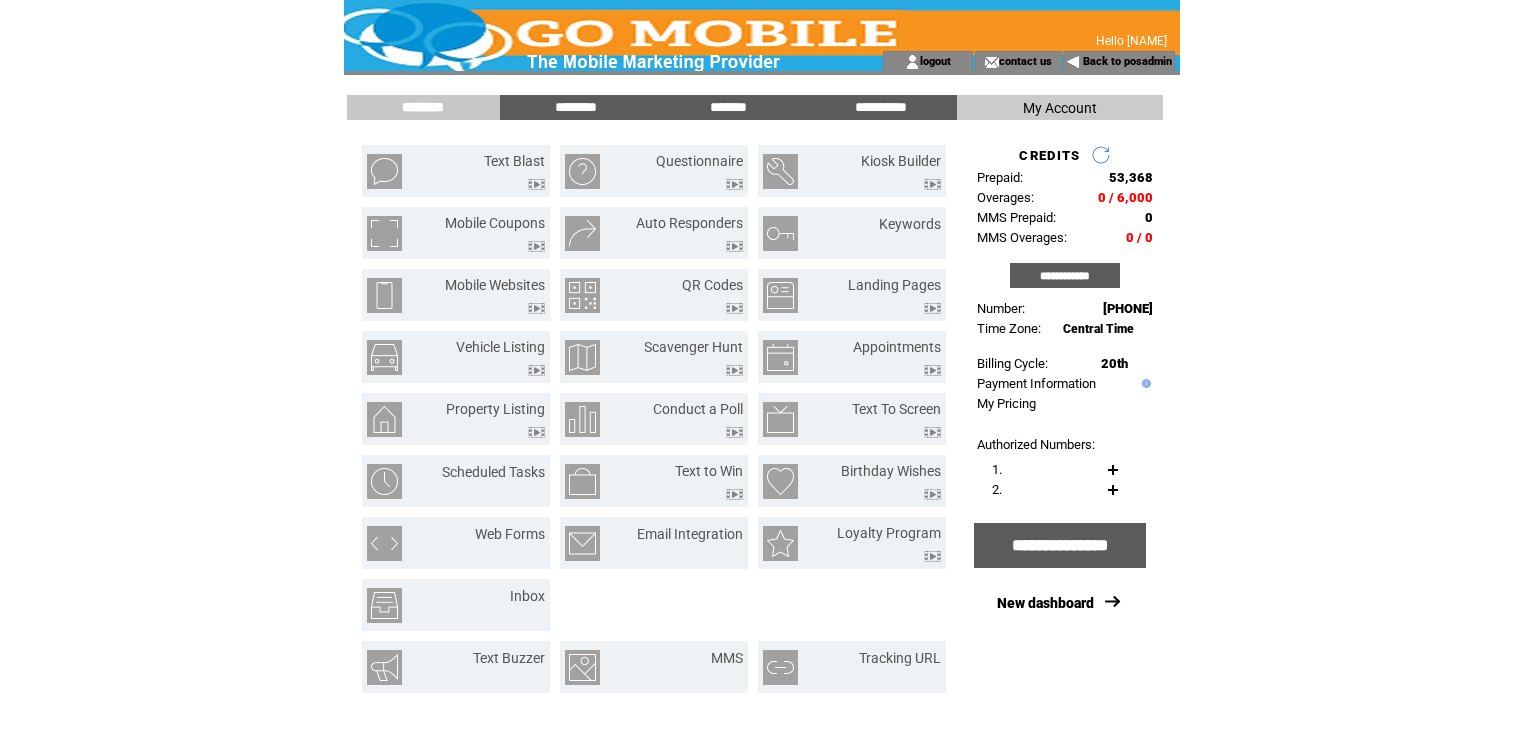 scroll, scrollTop: 0, scrollLeft: 0, axis: both 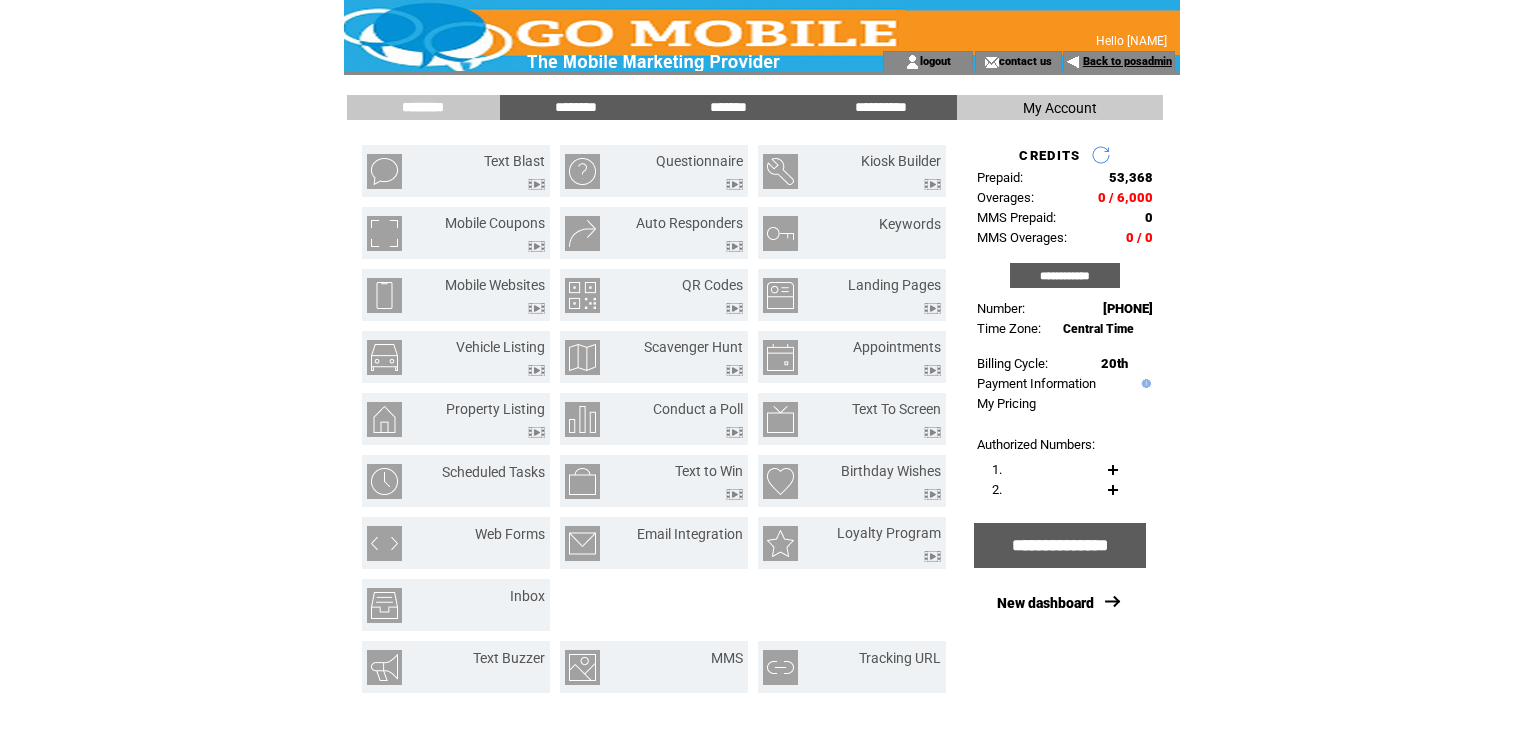 click on "Back to posadmin" at bounding box center [1127, 61] 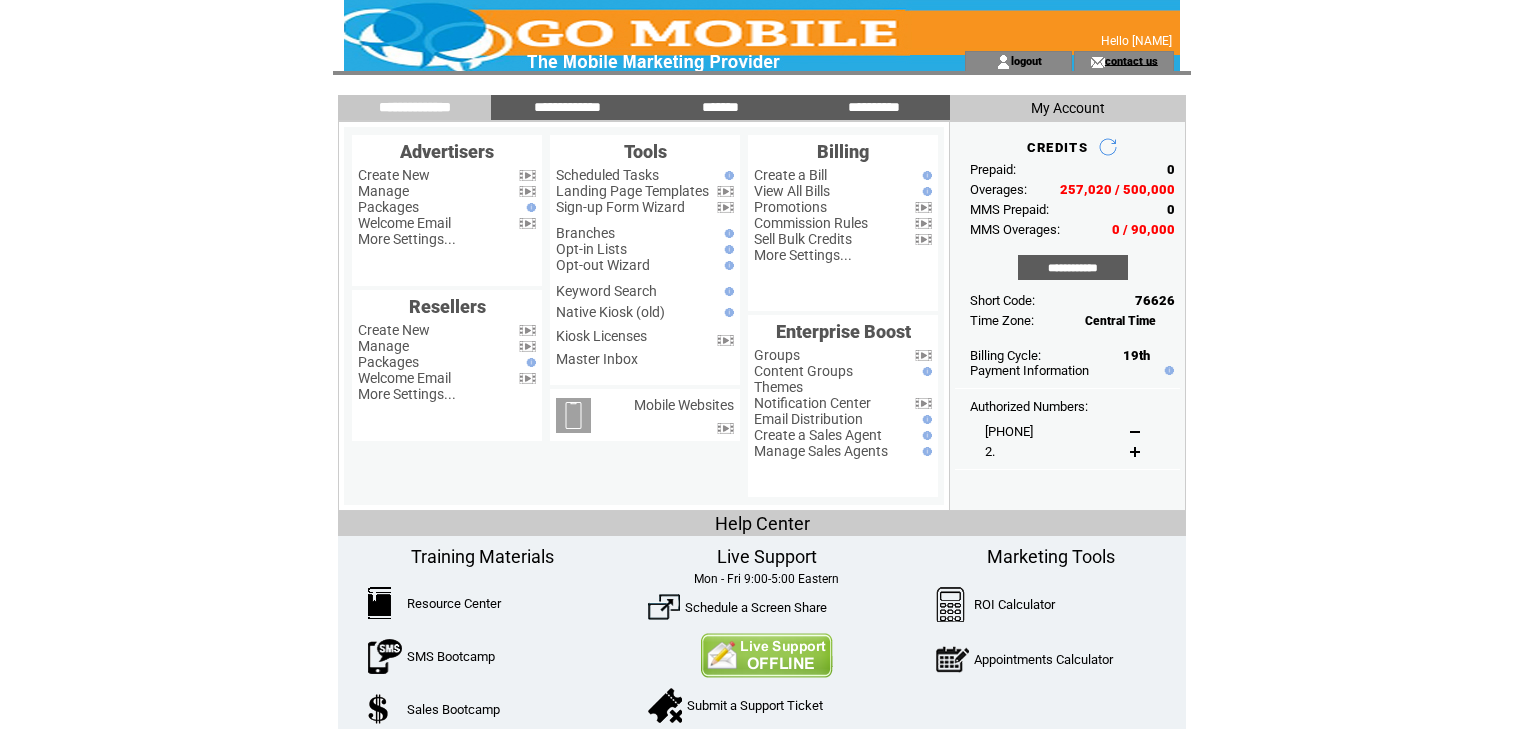 scroll, scrollTop: 0, scrollLeft: 0, axis: both 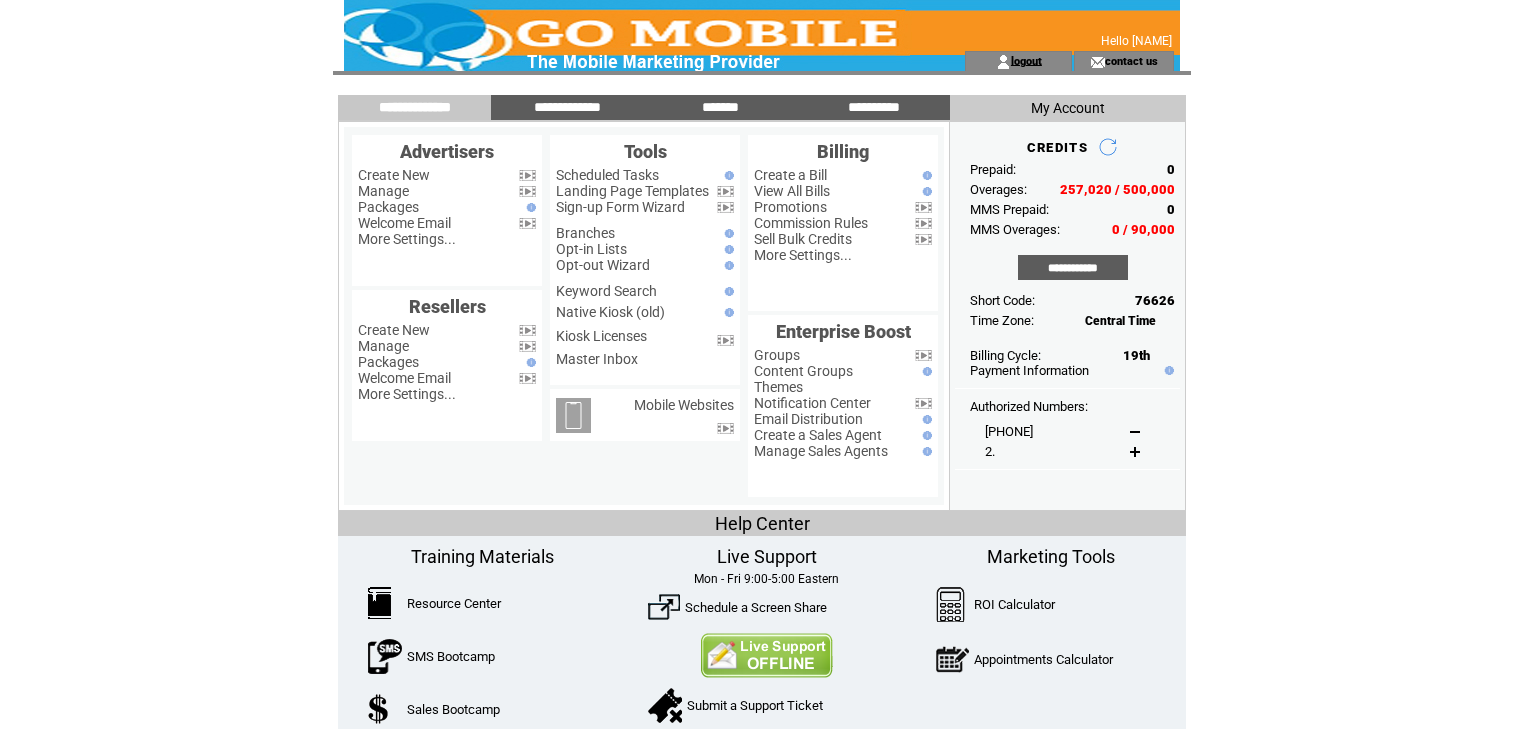 click on "logout" at bounding box center [1026, 60] 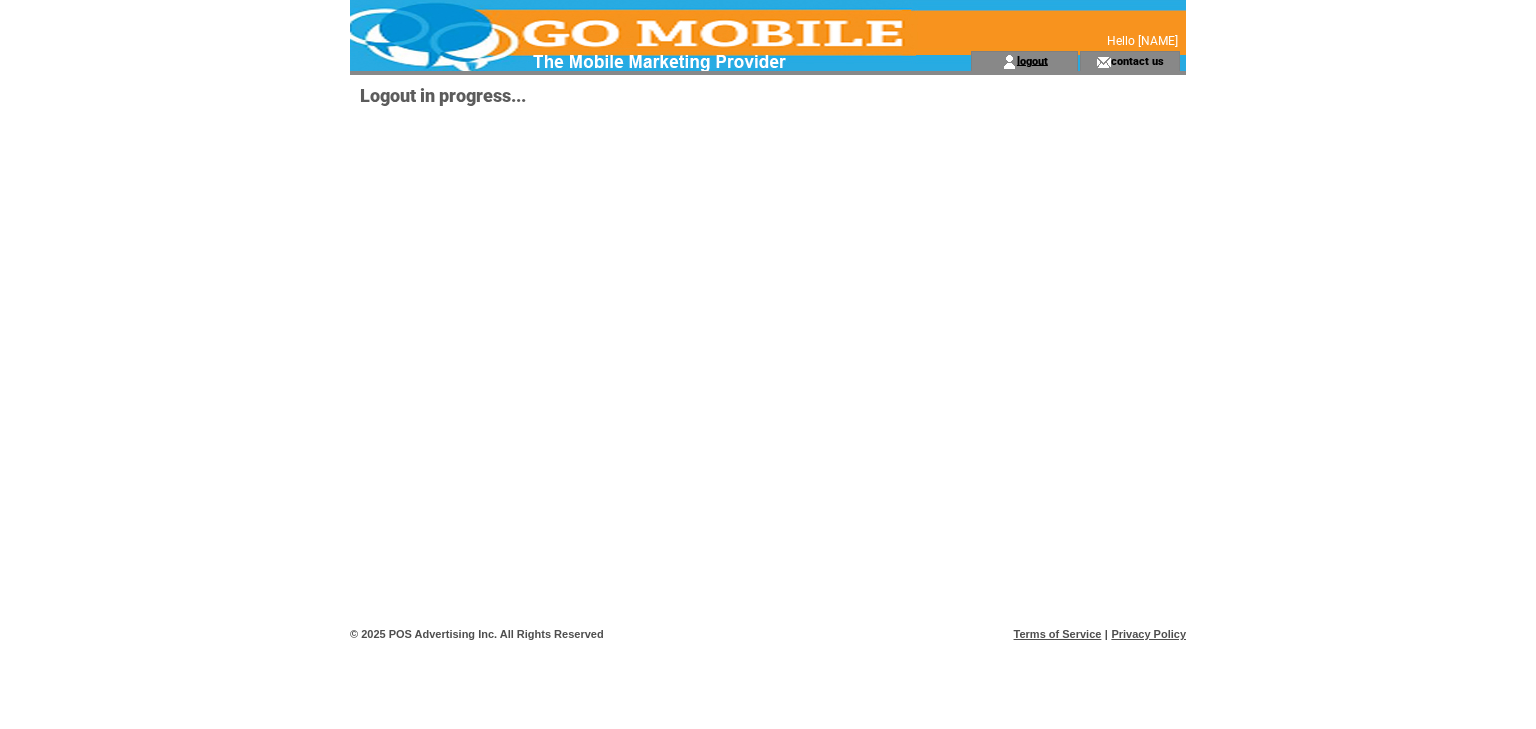 scroll, scrollTop: 0, scrollLeft: 0, axis: both 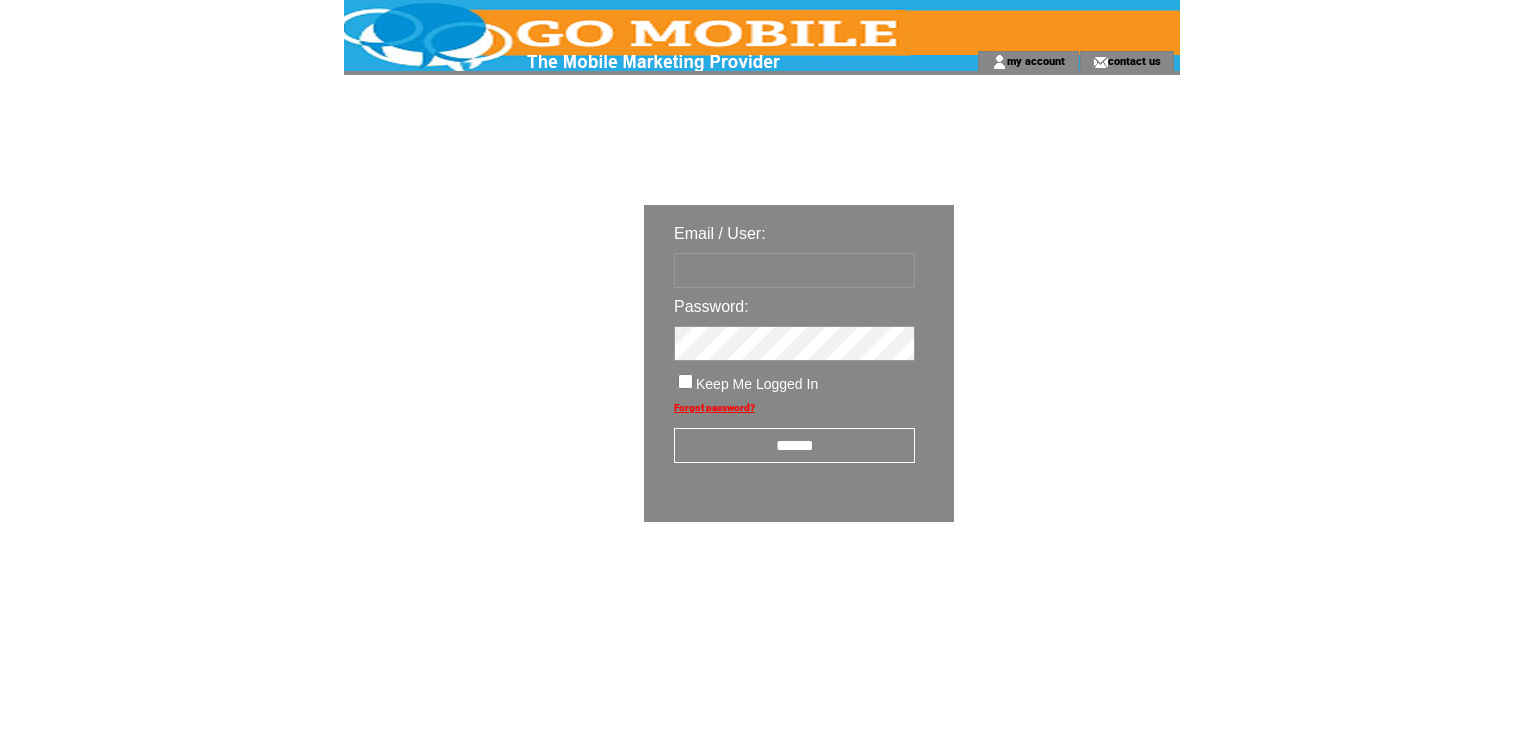 type on "********" 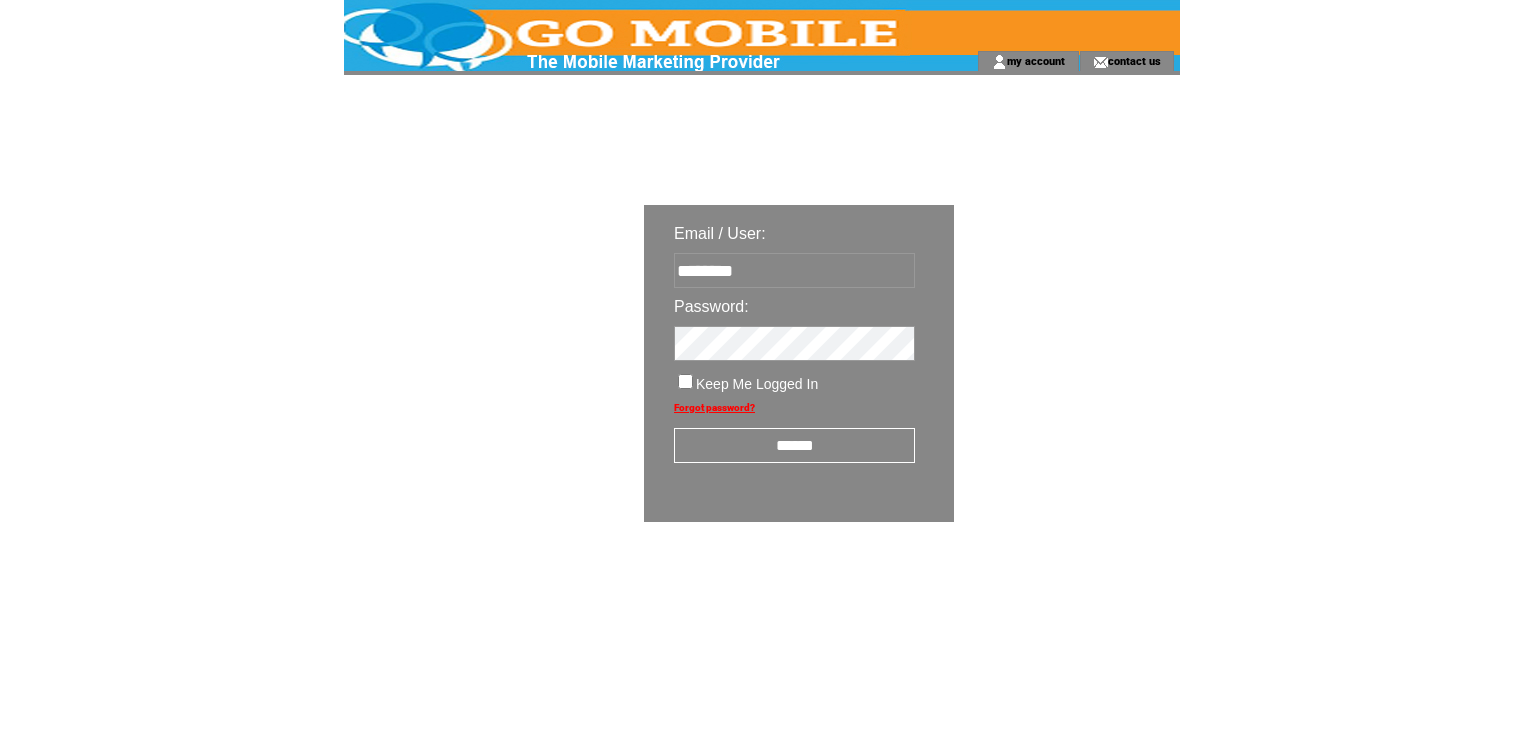 click on "******" at bounding box center (794, 445) 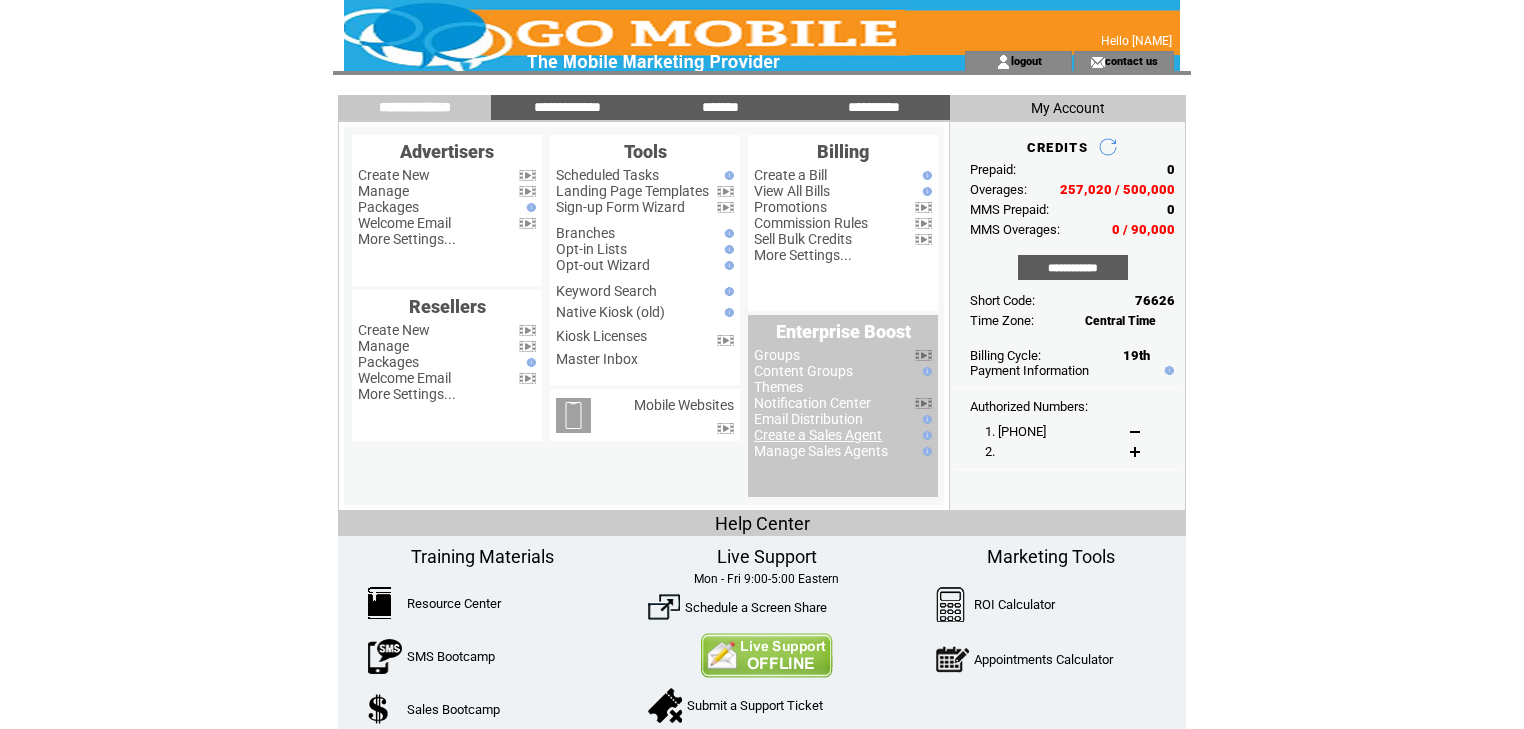scroll, scrollTop: 0, scrollLeft: 0, axis: both 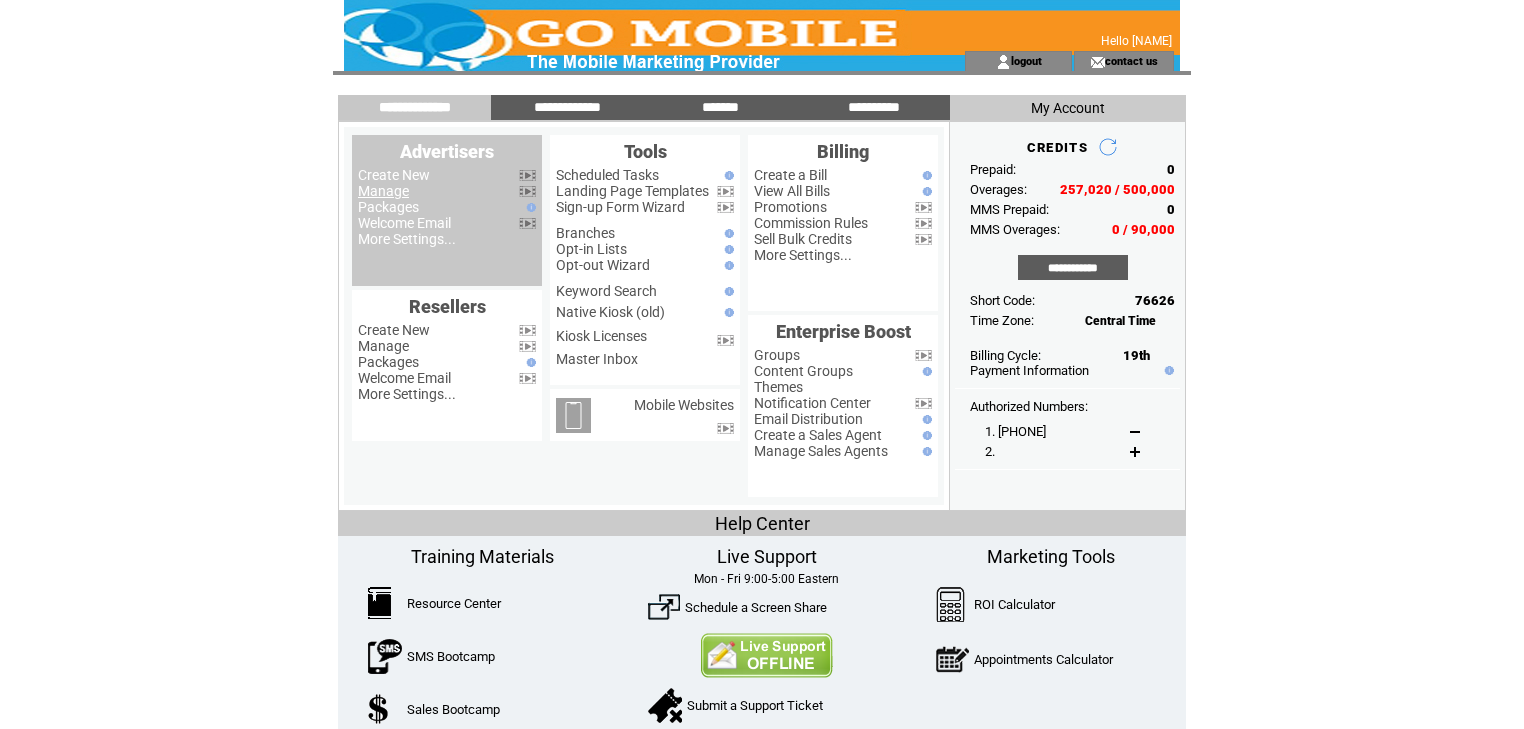click on "Manage" at bounding box center (383, 191) 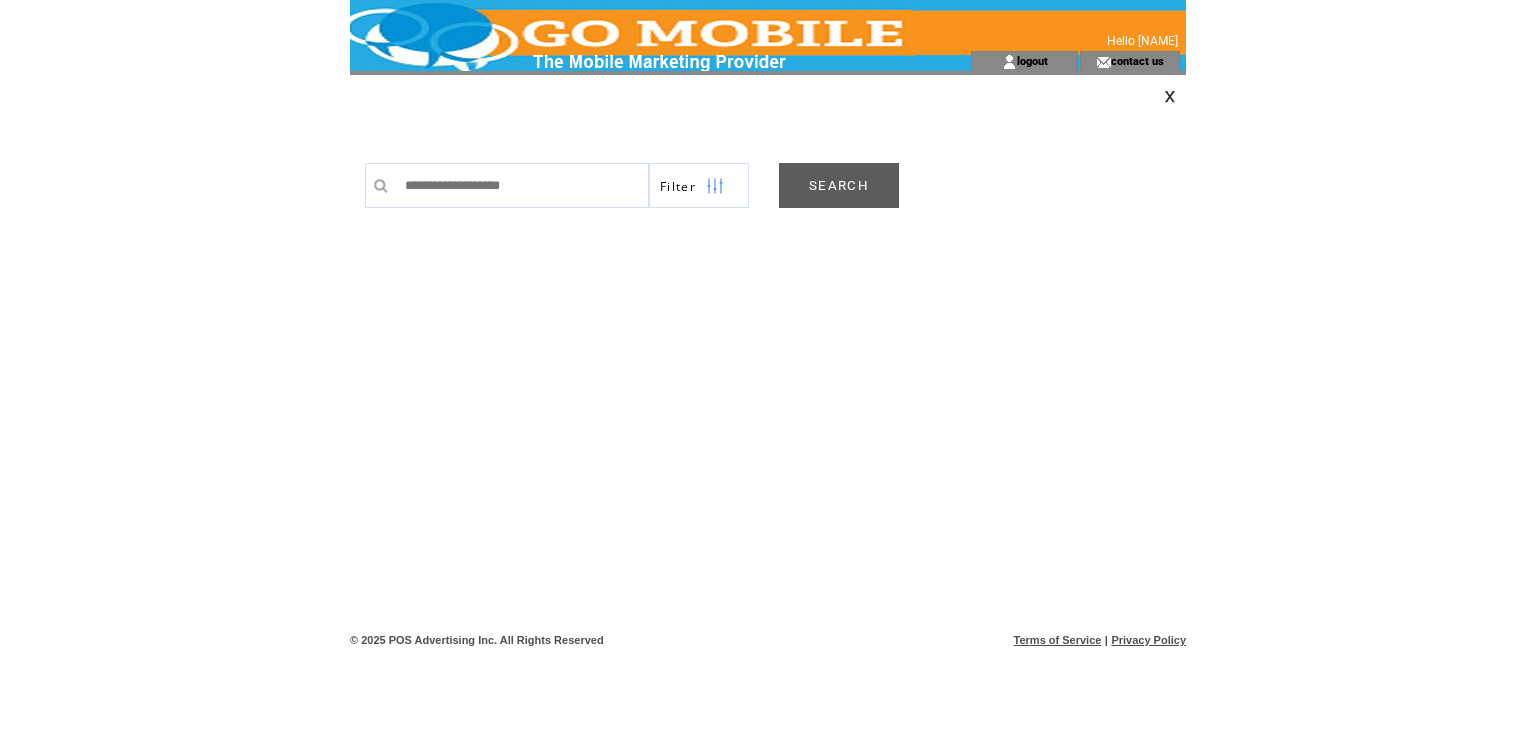 scroll, scrollTop: 0, scrollLeft: 0, axis: both 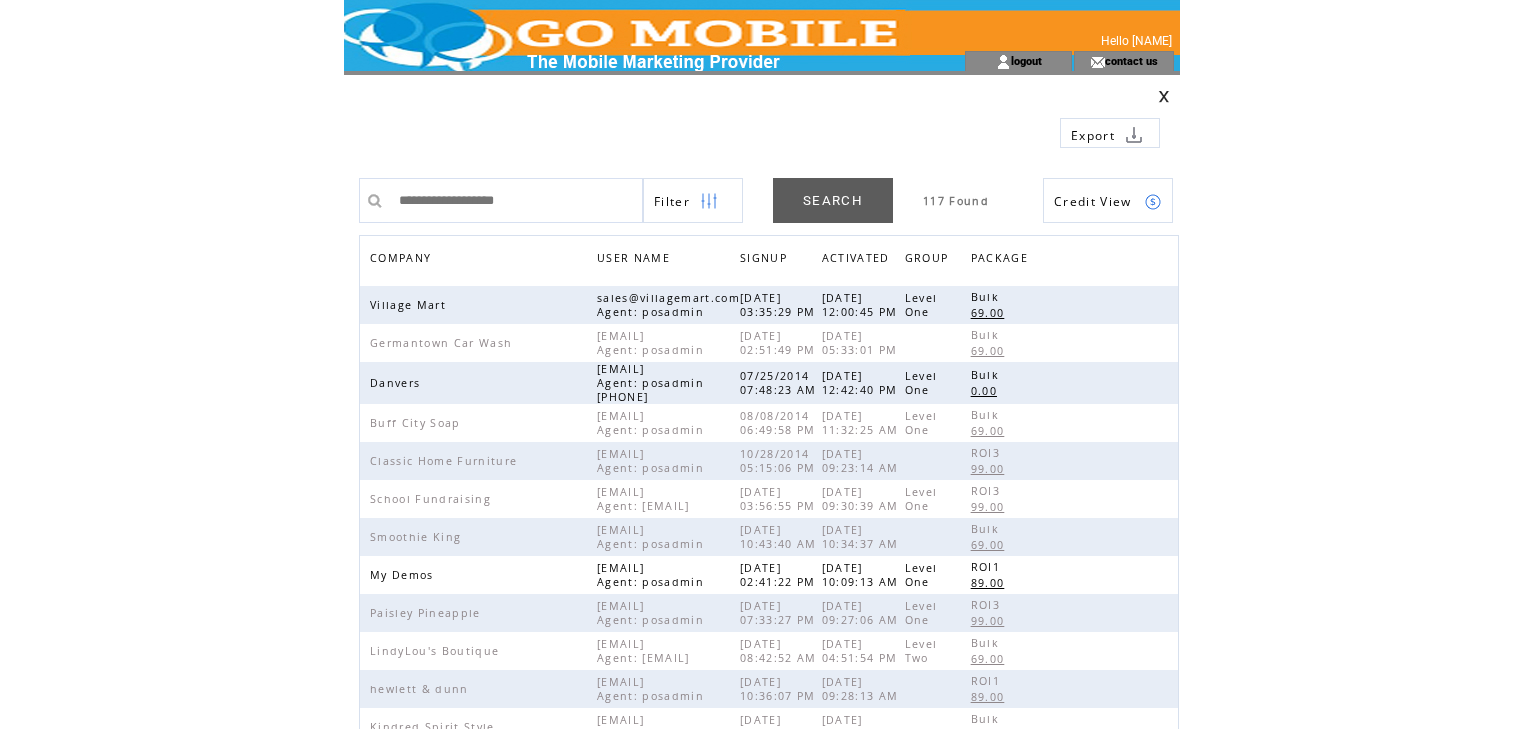click on "COMPANY" at bounding box center [403, 260] 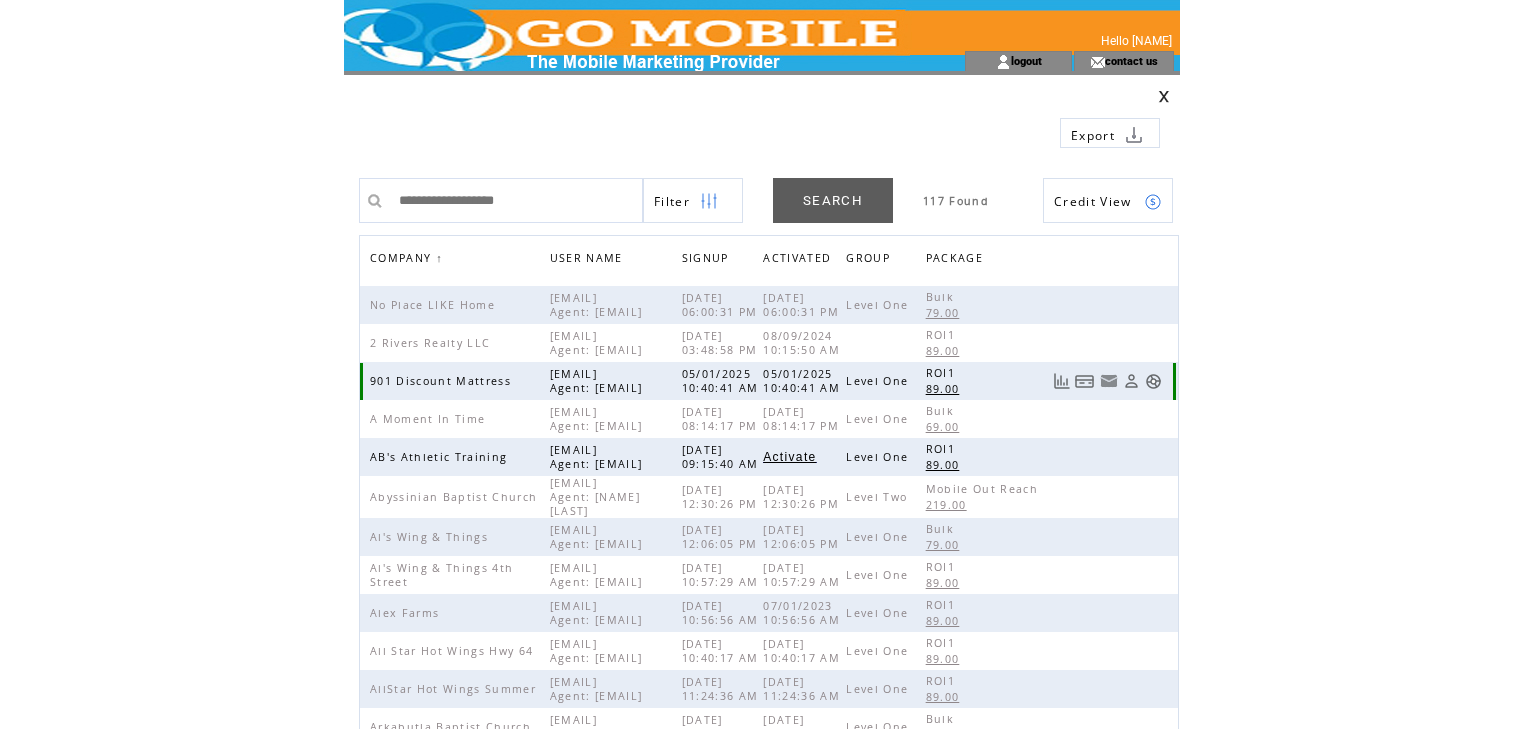 scroll, scrollTop: 0, scrollLeft: 0, axis: both 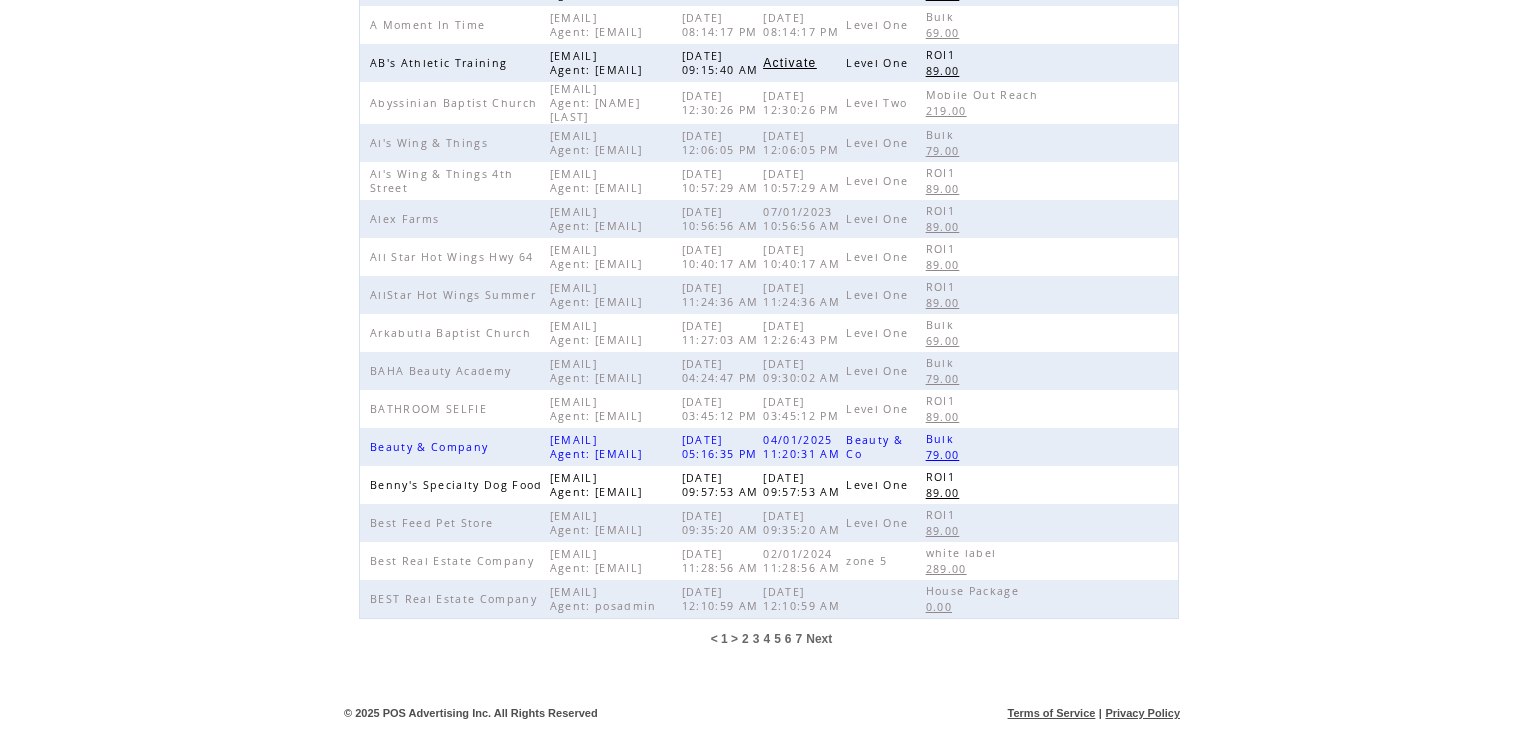 click on "5" at bounding box center (777, 639) 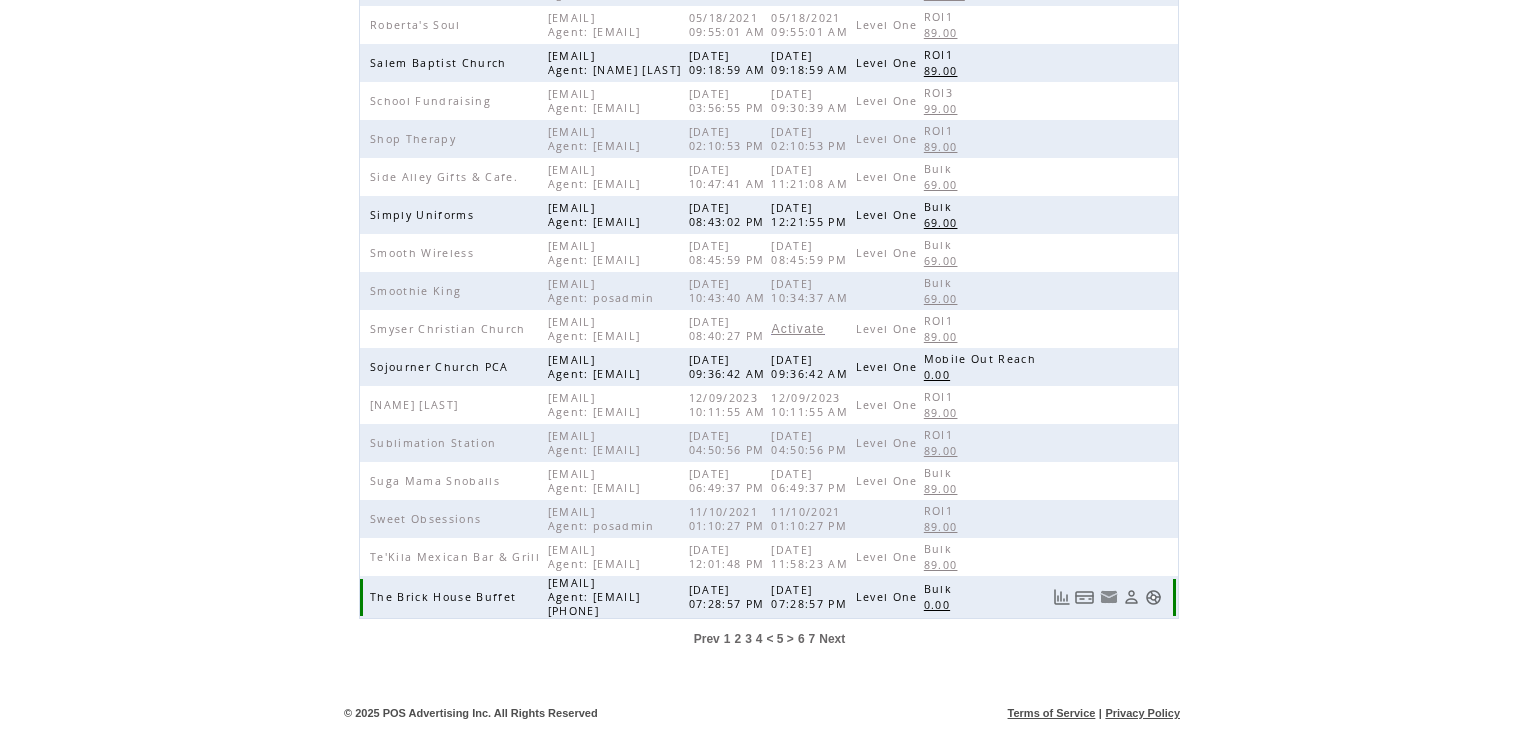 click at bounding box center [1153, 597] 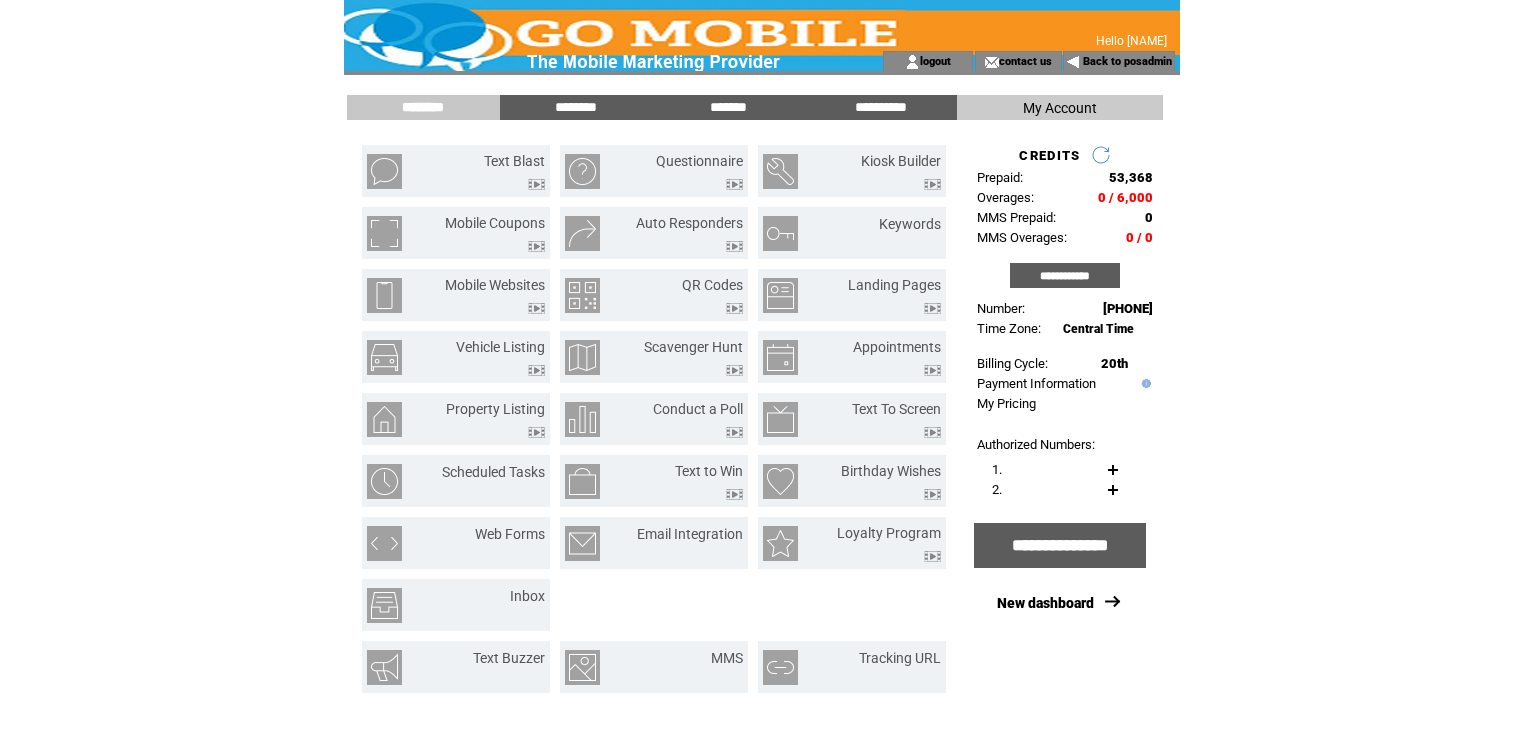 scroll, scrollTop: 0, scrollLeft: 0, axis: both 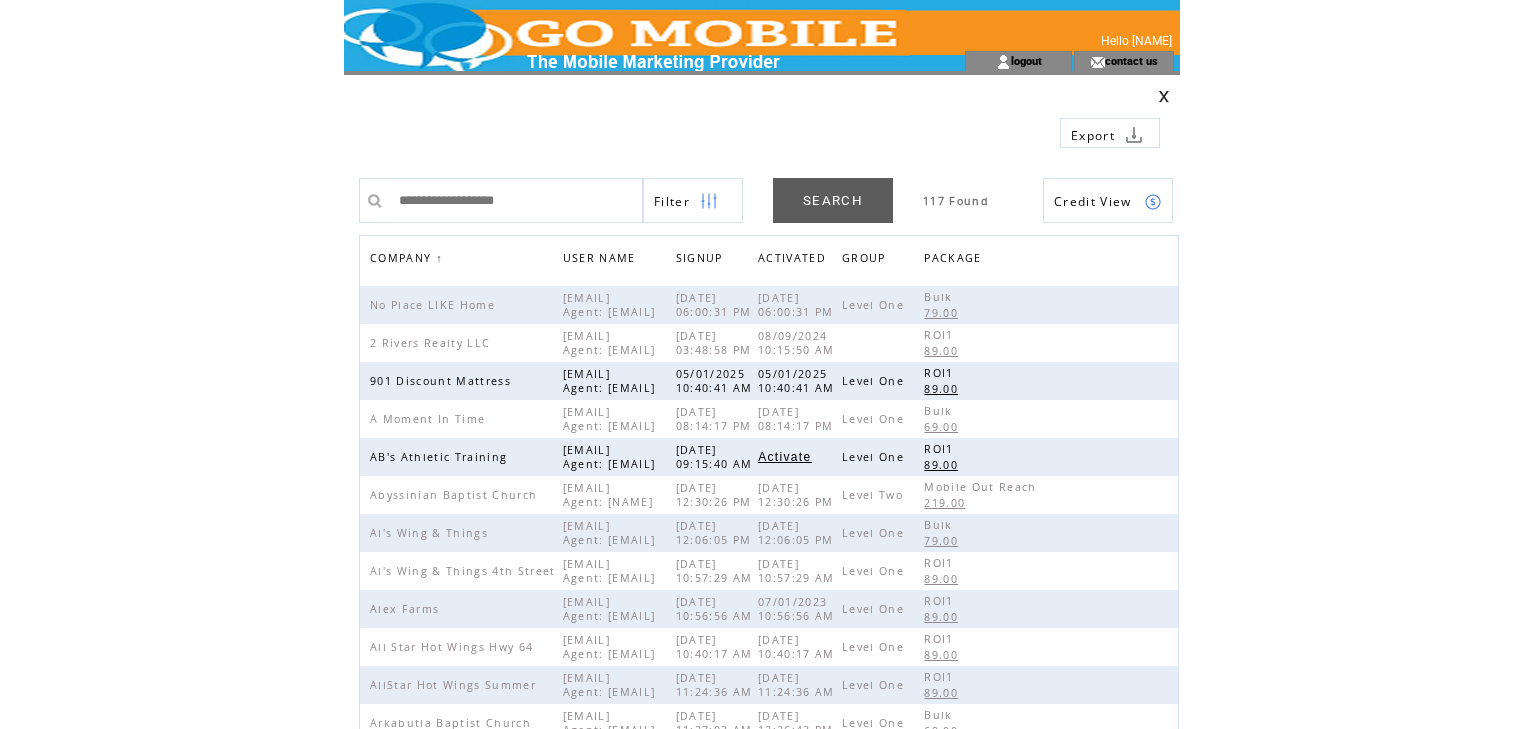 click on "COMPANY" at bounding box center (403, 260) 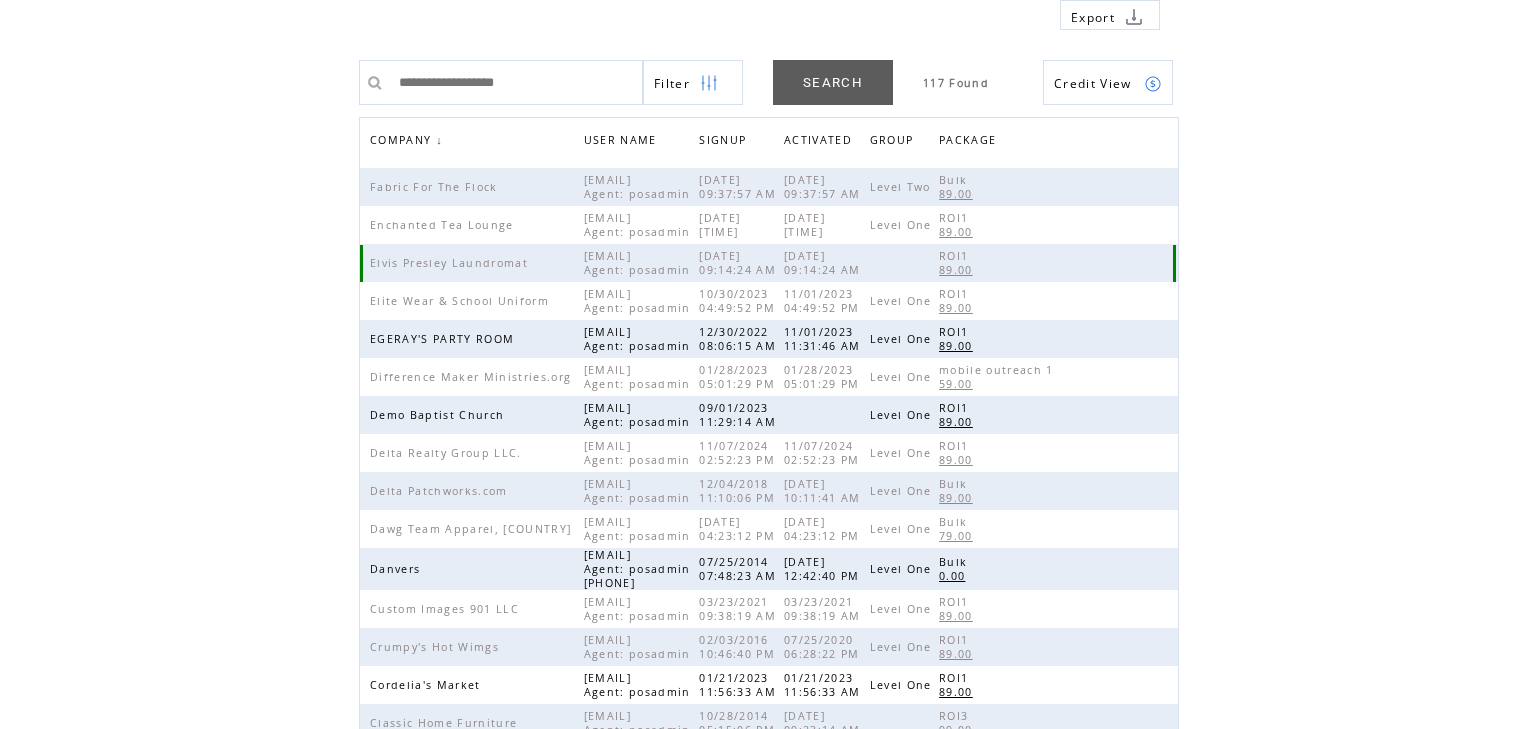 scroll, scrollTop: 400, scrollLeft: 0, axis: vertical 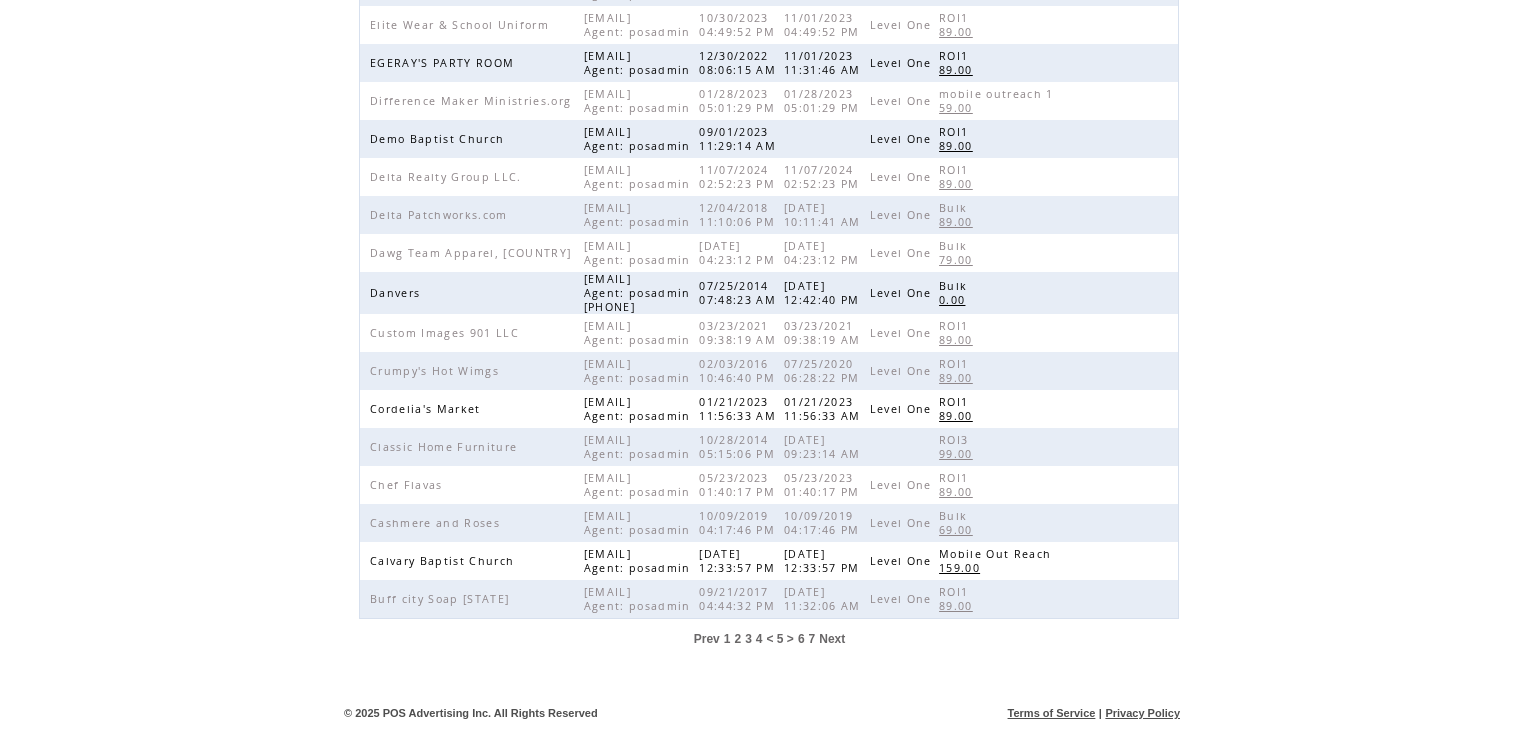 click on "1" at bounding box center [727, 639] 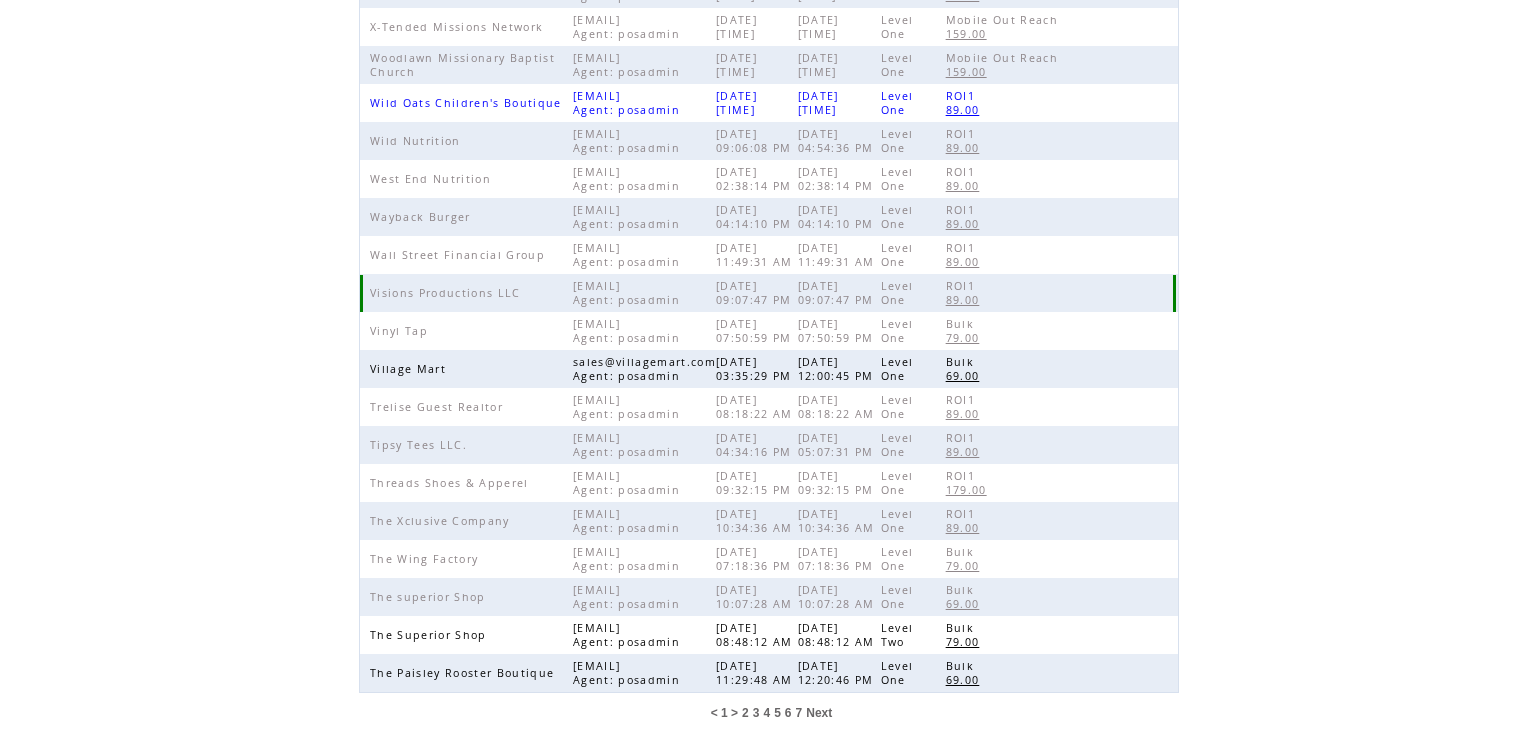 scroll, scrollTop: 149, scrollLeft: 0, axis: vertical 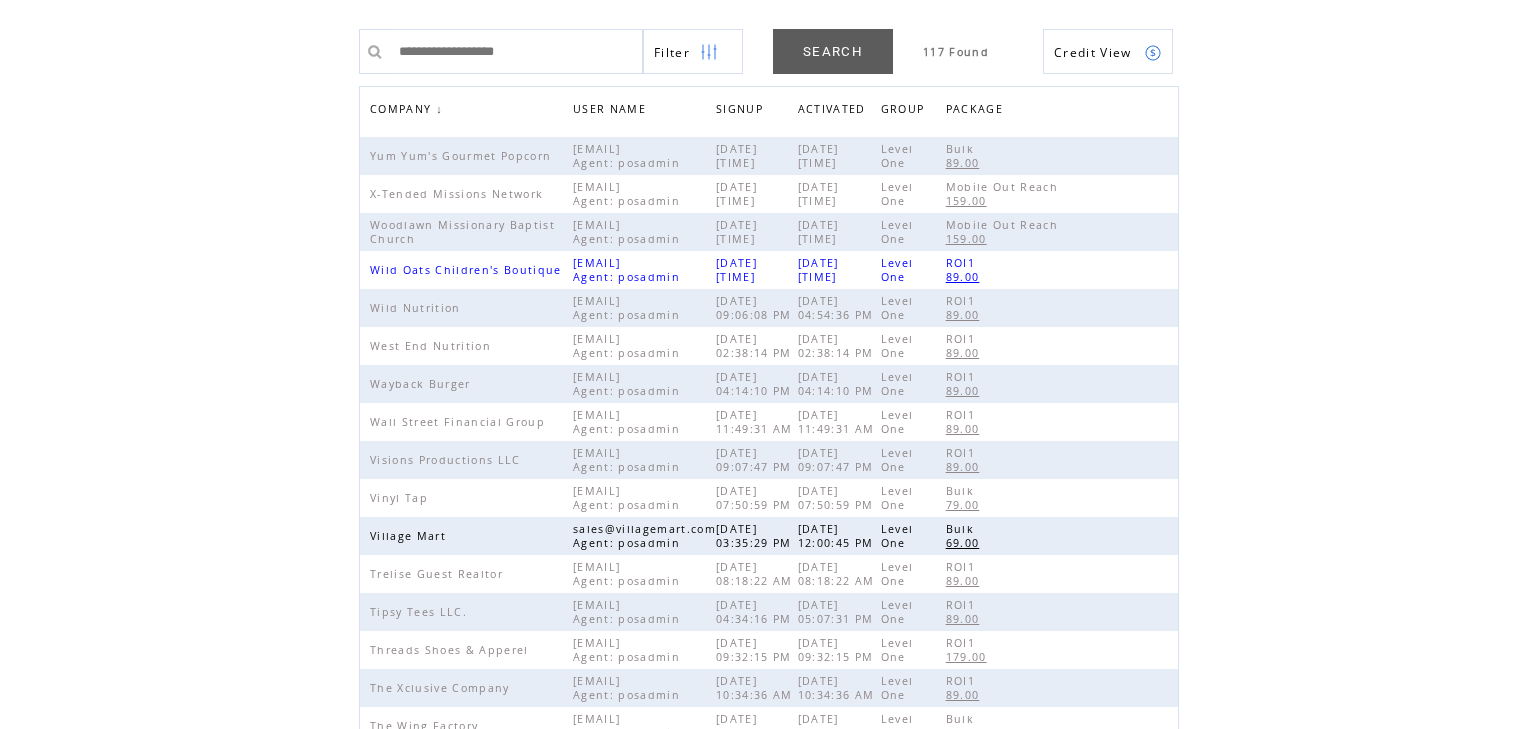 click on "COMPANY" at bounding box center [403, 111] 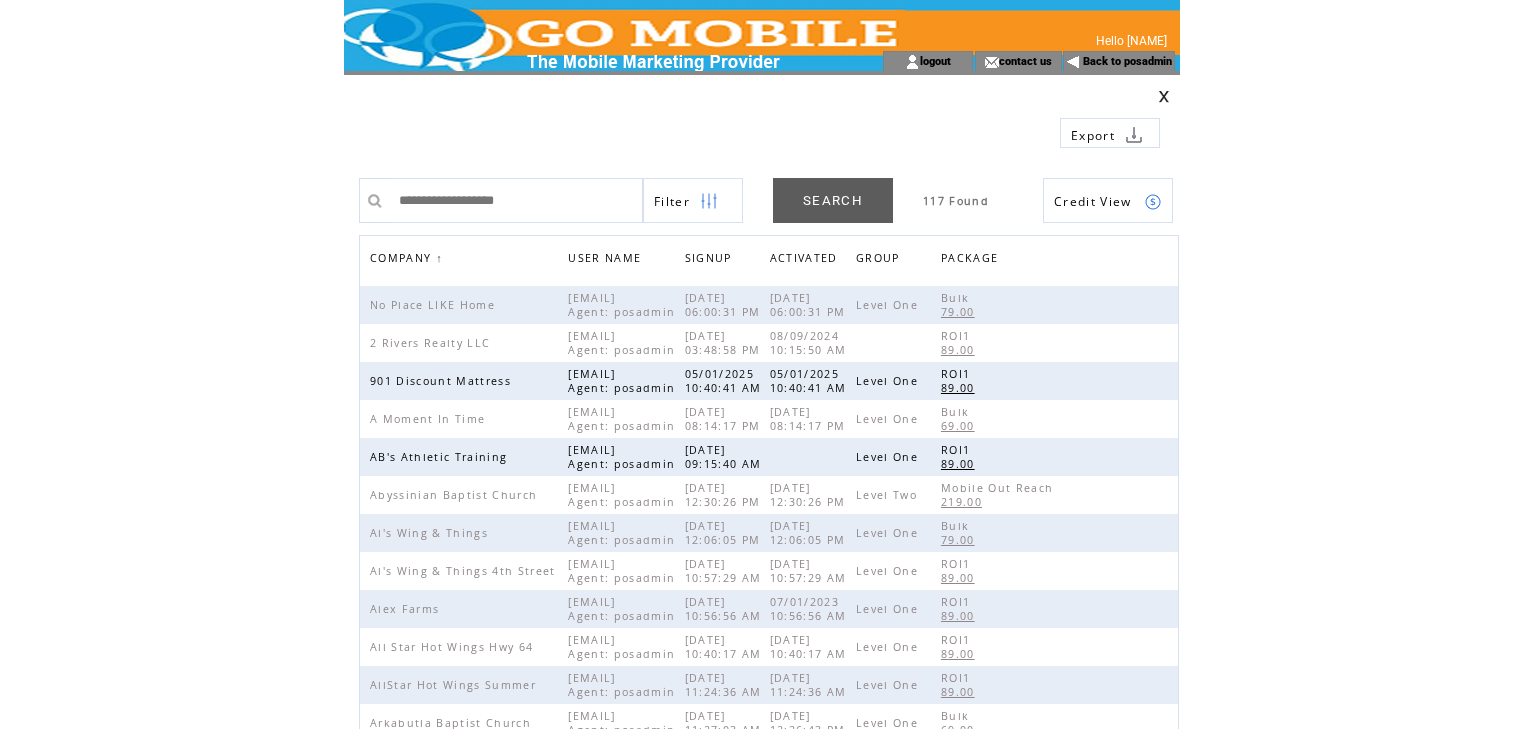 scroll, scrollTop: 0, scrollLeft: 0, axis: both 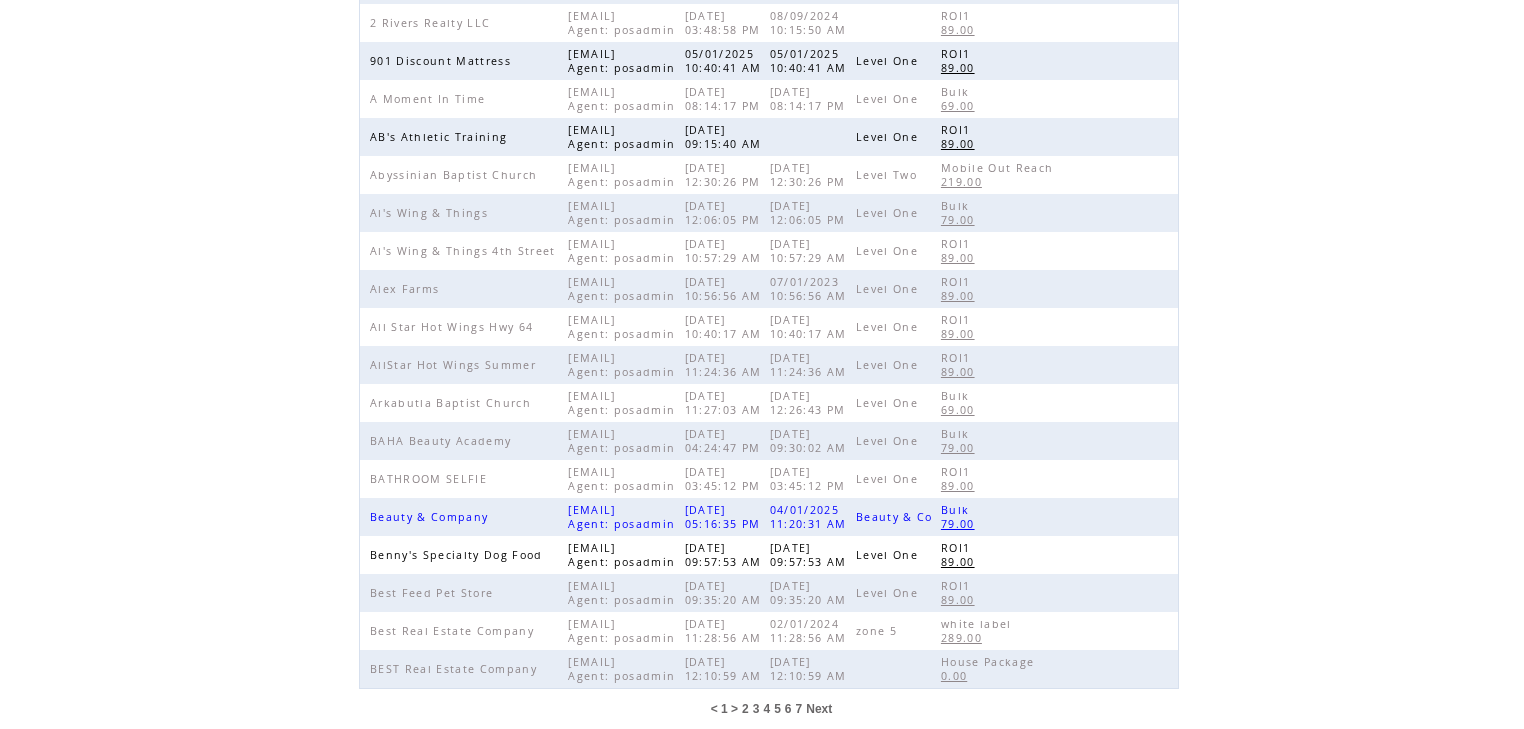 click on "6" at bounding box center [788, 709] 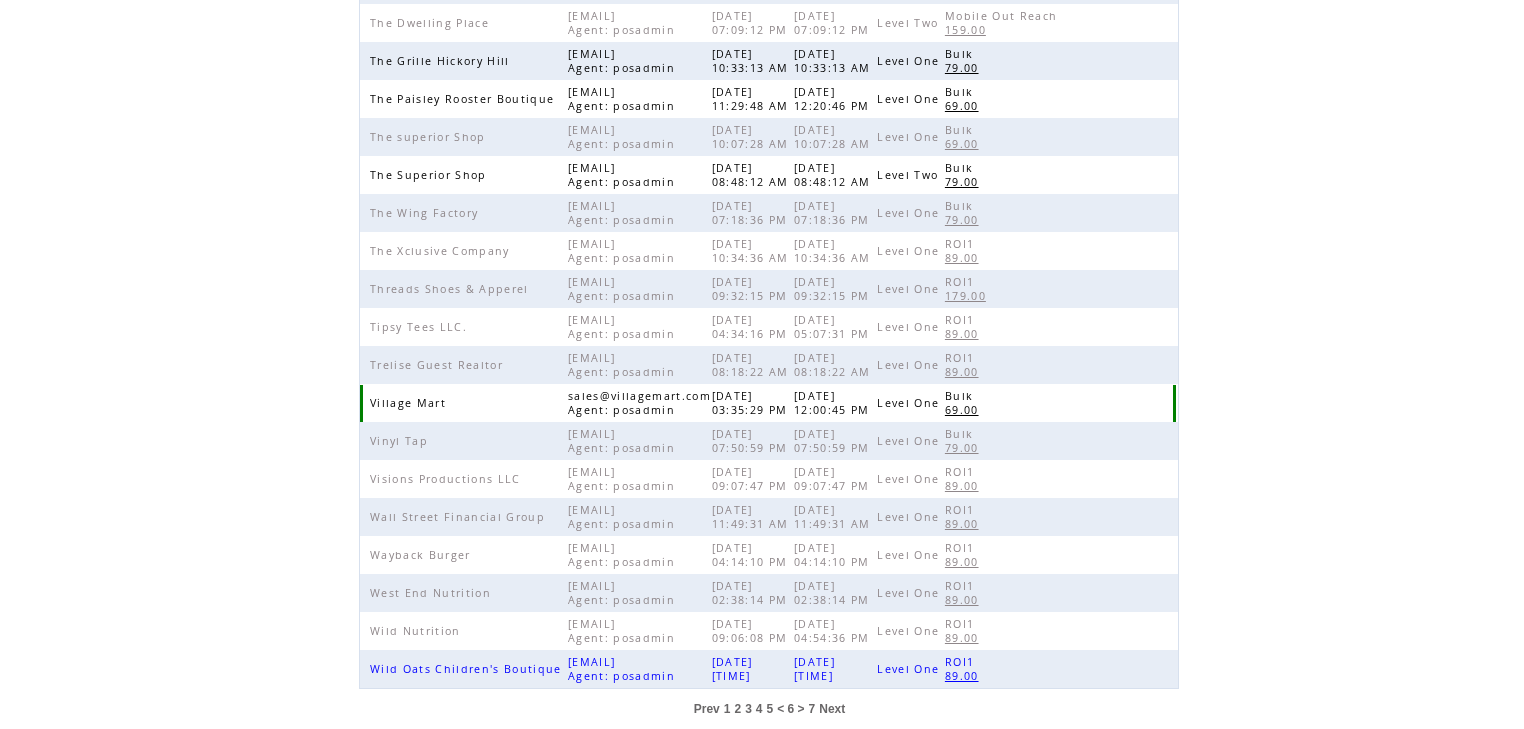 click at bounding box center (1118, 403) 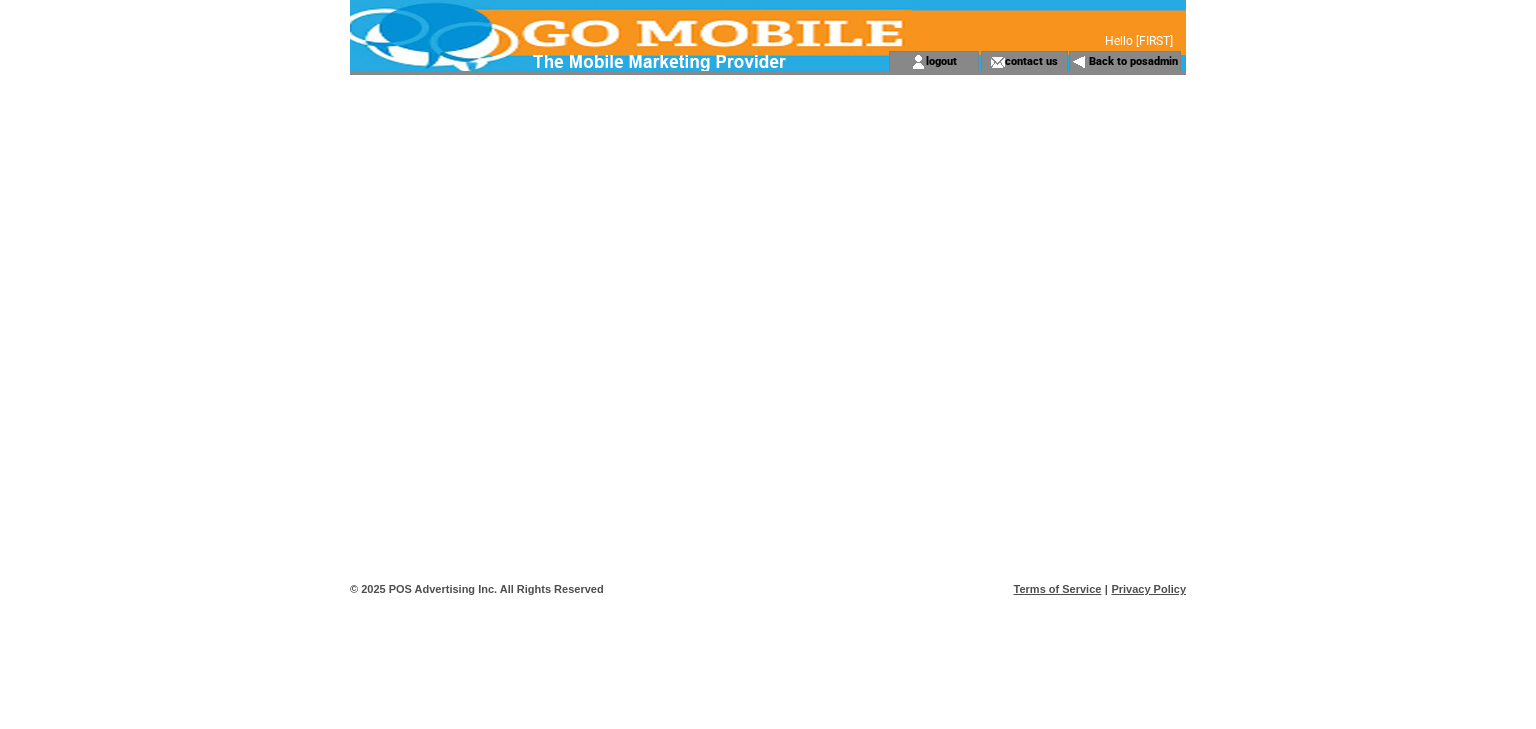 scroll, scrollTop: 0, scrollLeft: 0, axis: both 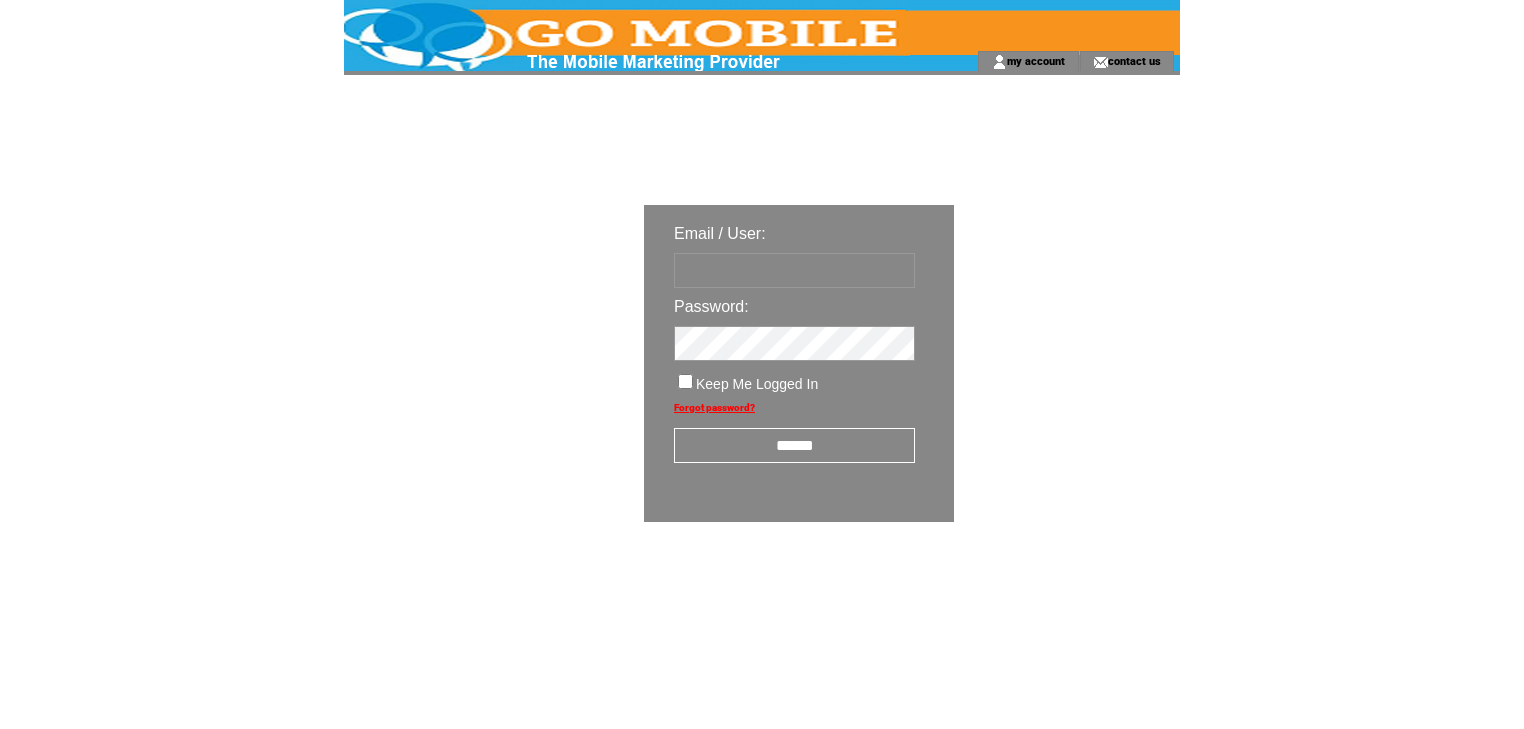 type on "********" 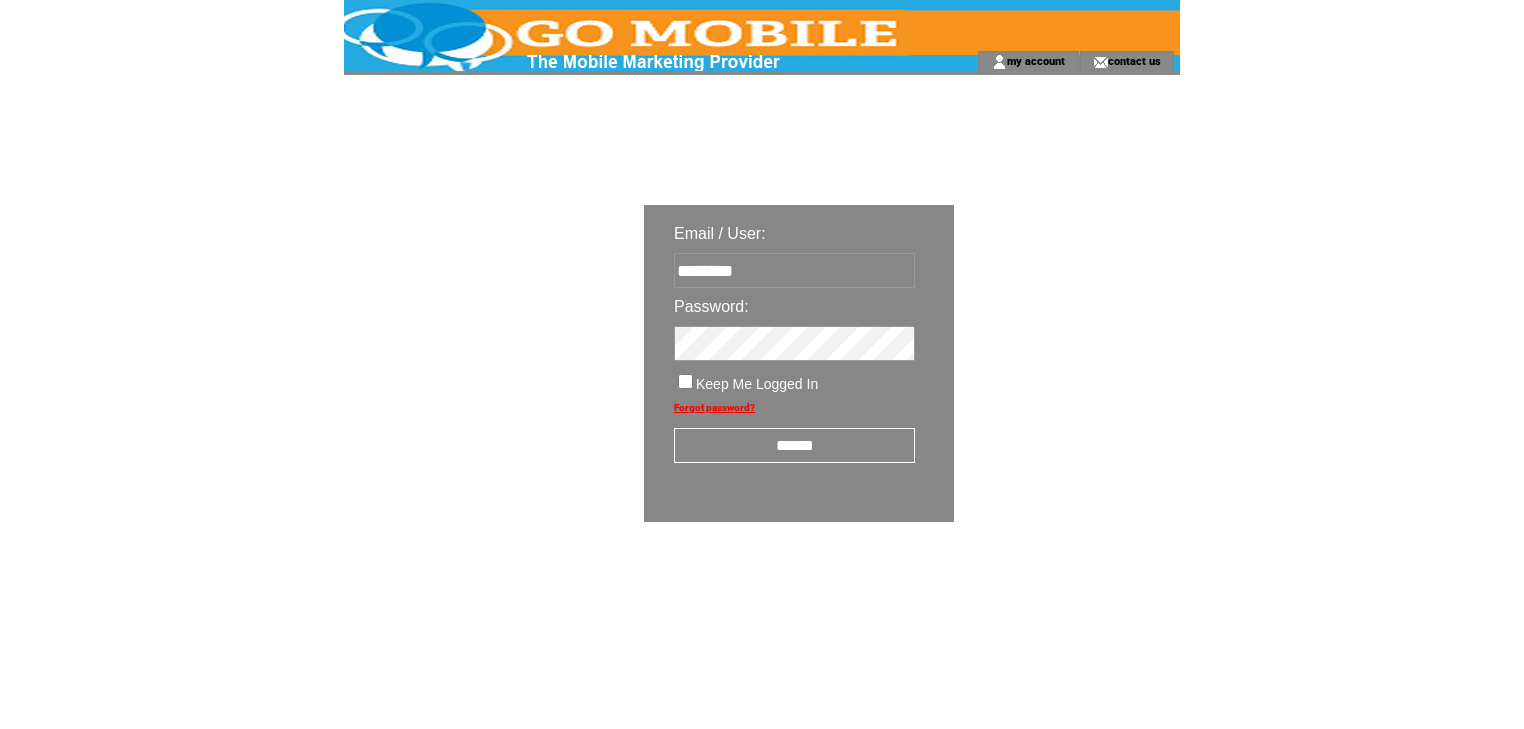 click on "******" at bounding box center (794, 445) 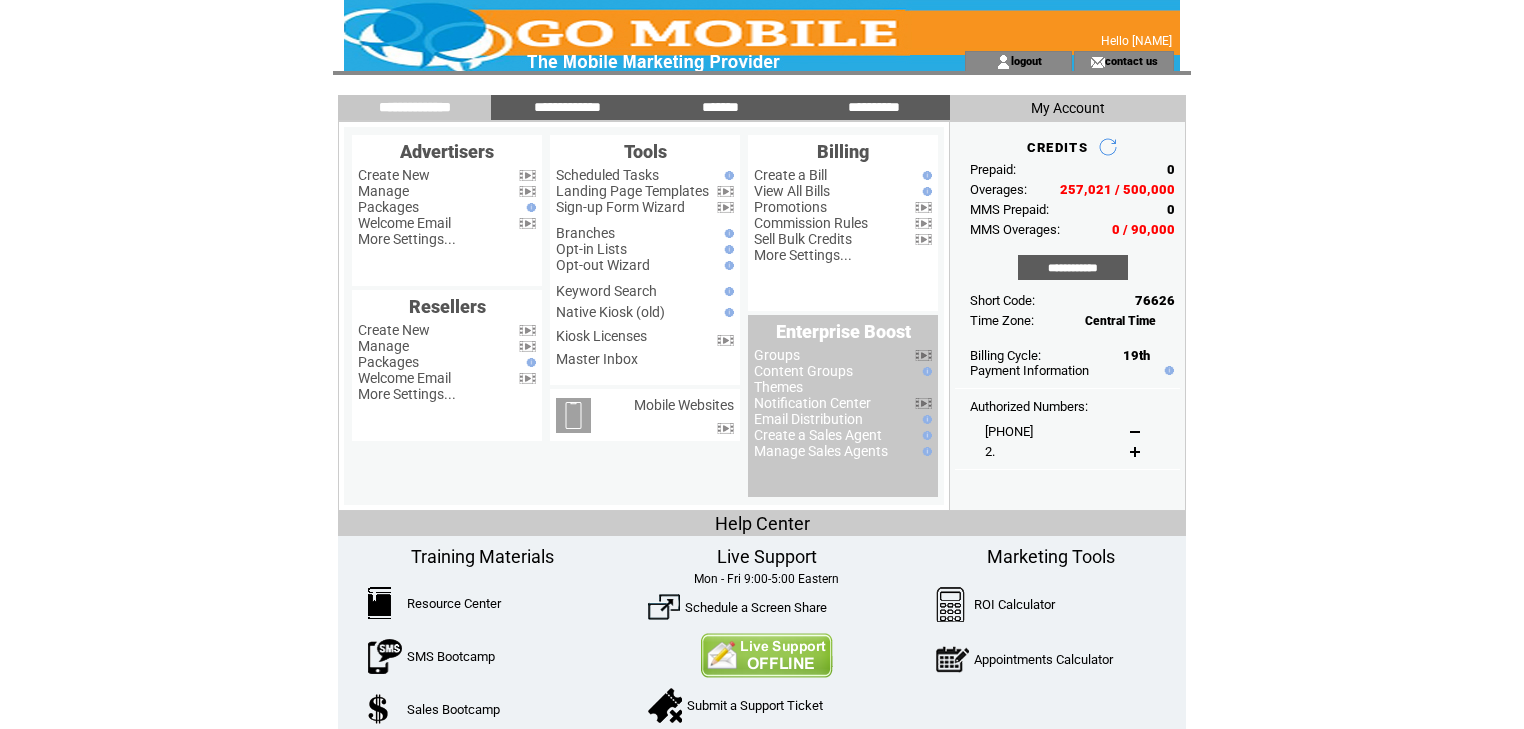 scroll, scrollTop: 0, scrollLeft: 0, axis: both 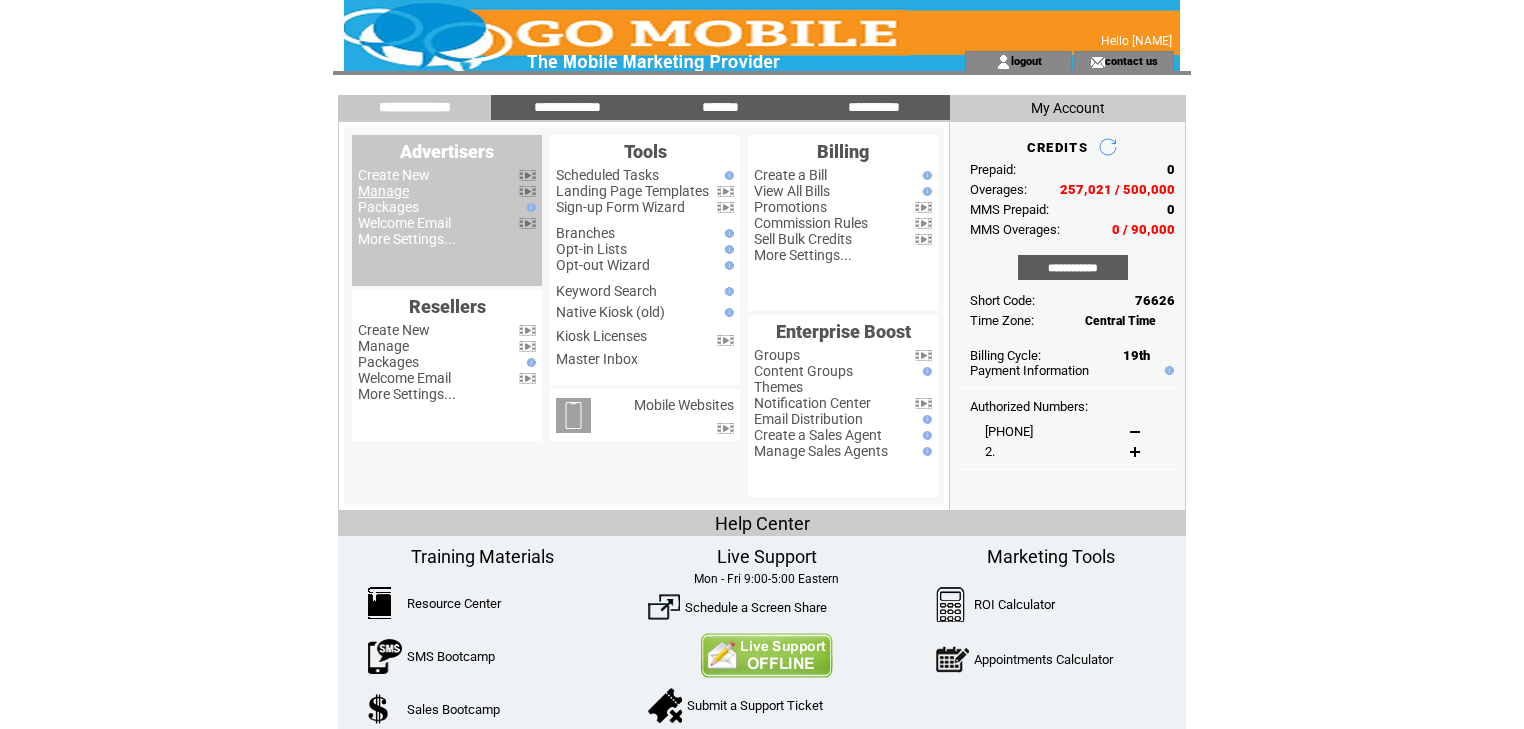 click on "Manage" at bounding box center (383, 191) 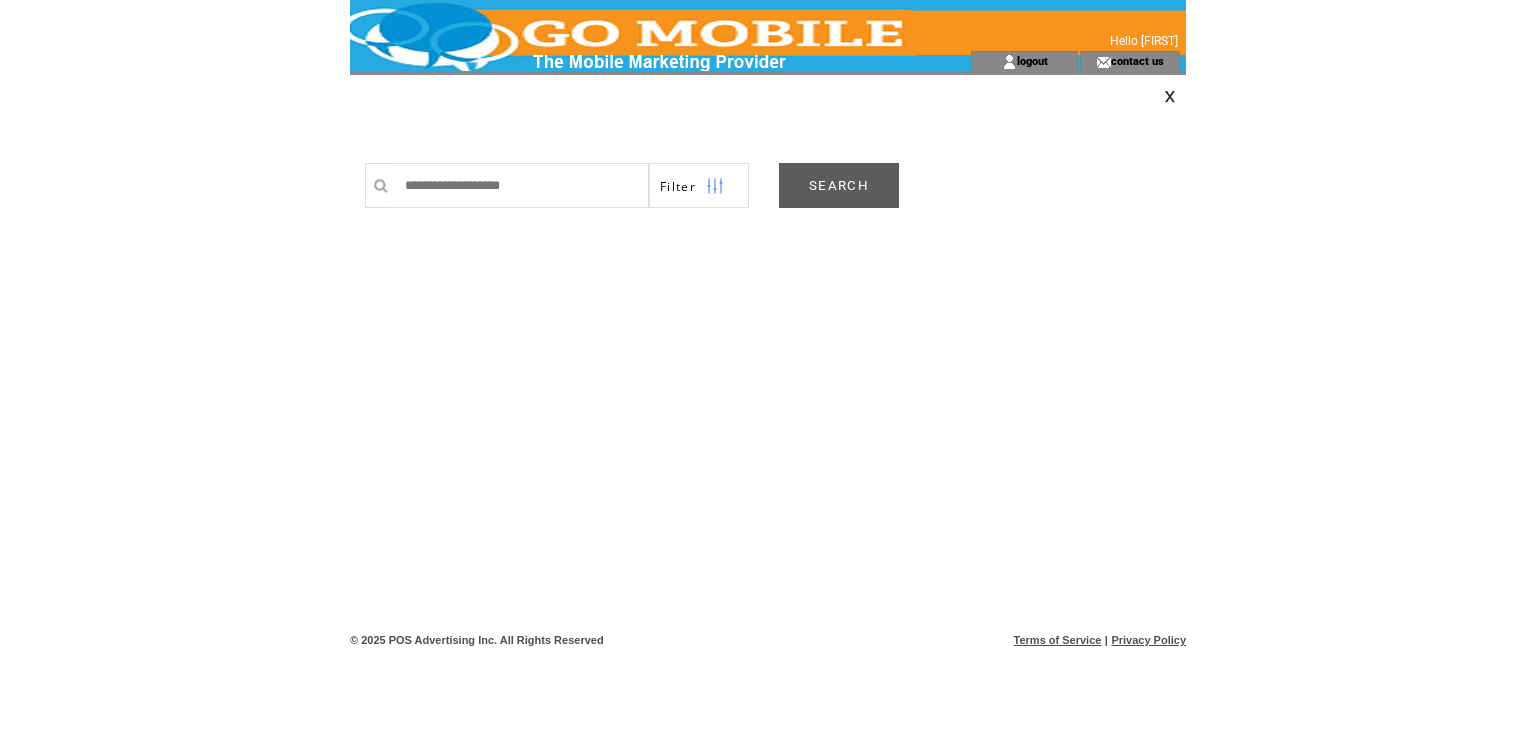 scroll, scrollTop: 0, scrollLeft: 0, axis: both 